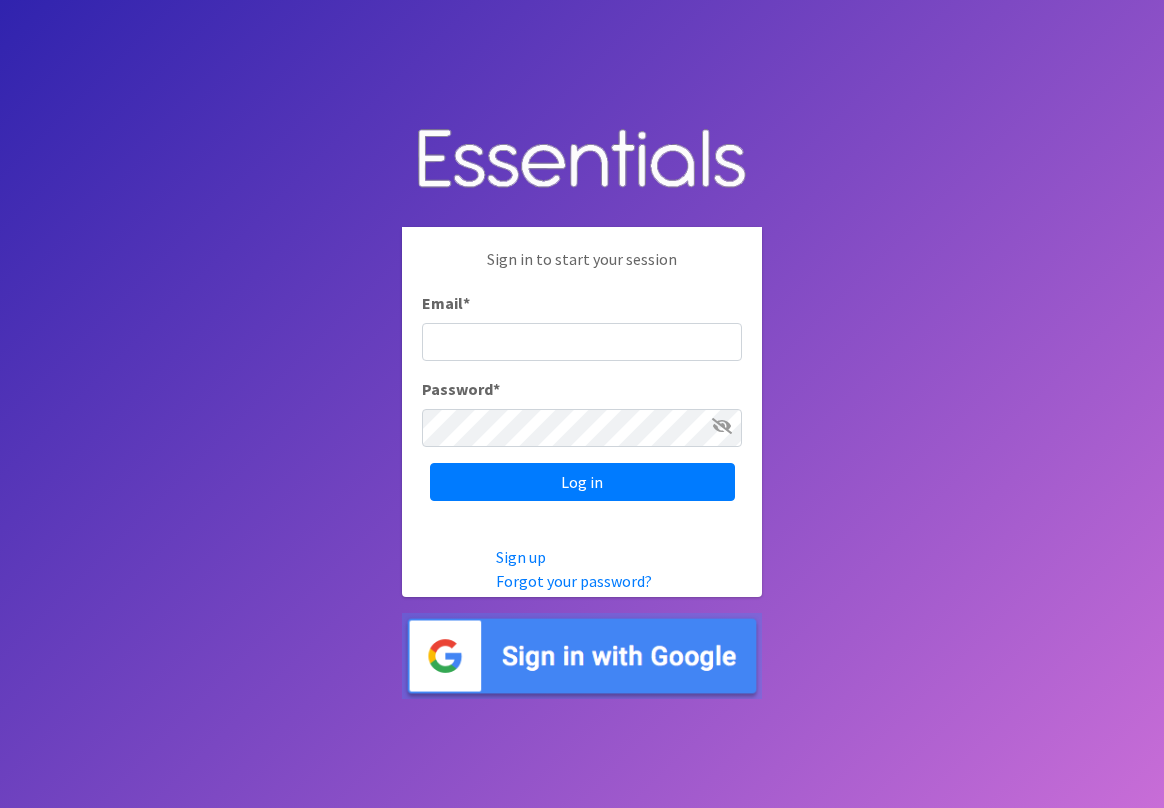 scroll, scrollTop: 0, scrollLeft: 0, axis: both 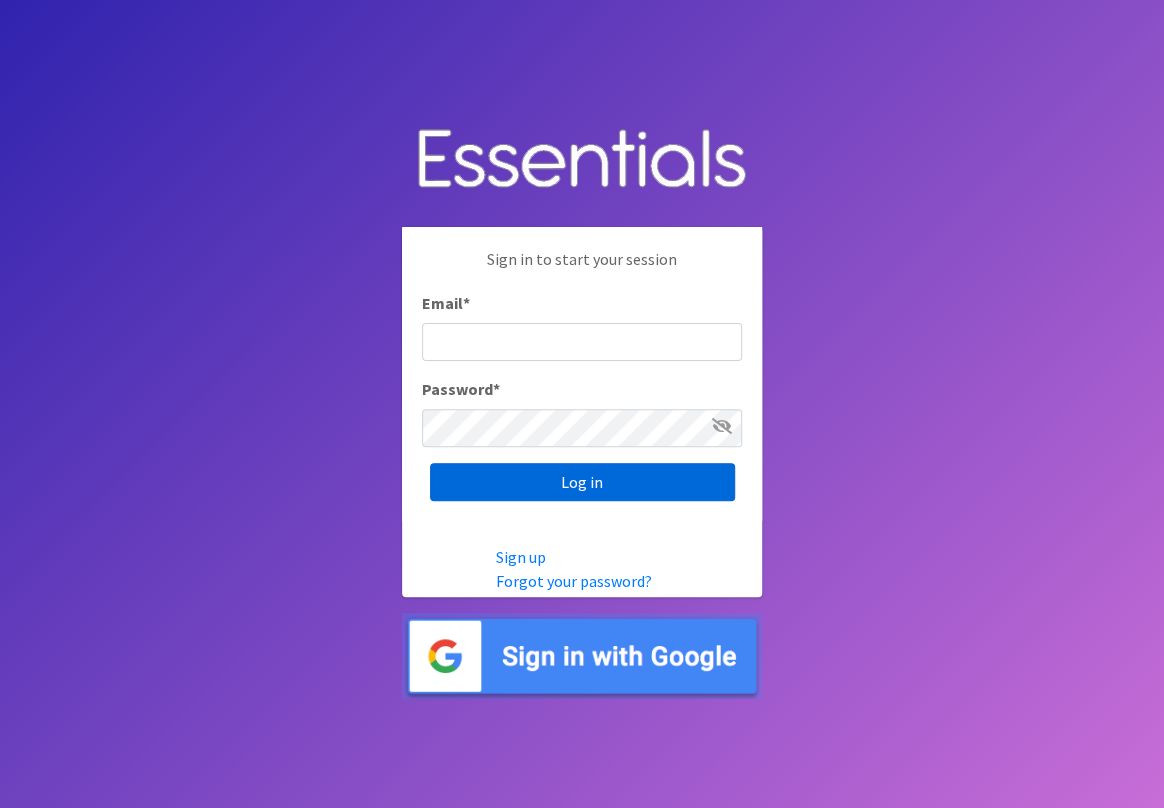 type on "[EMAIL]" 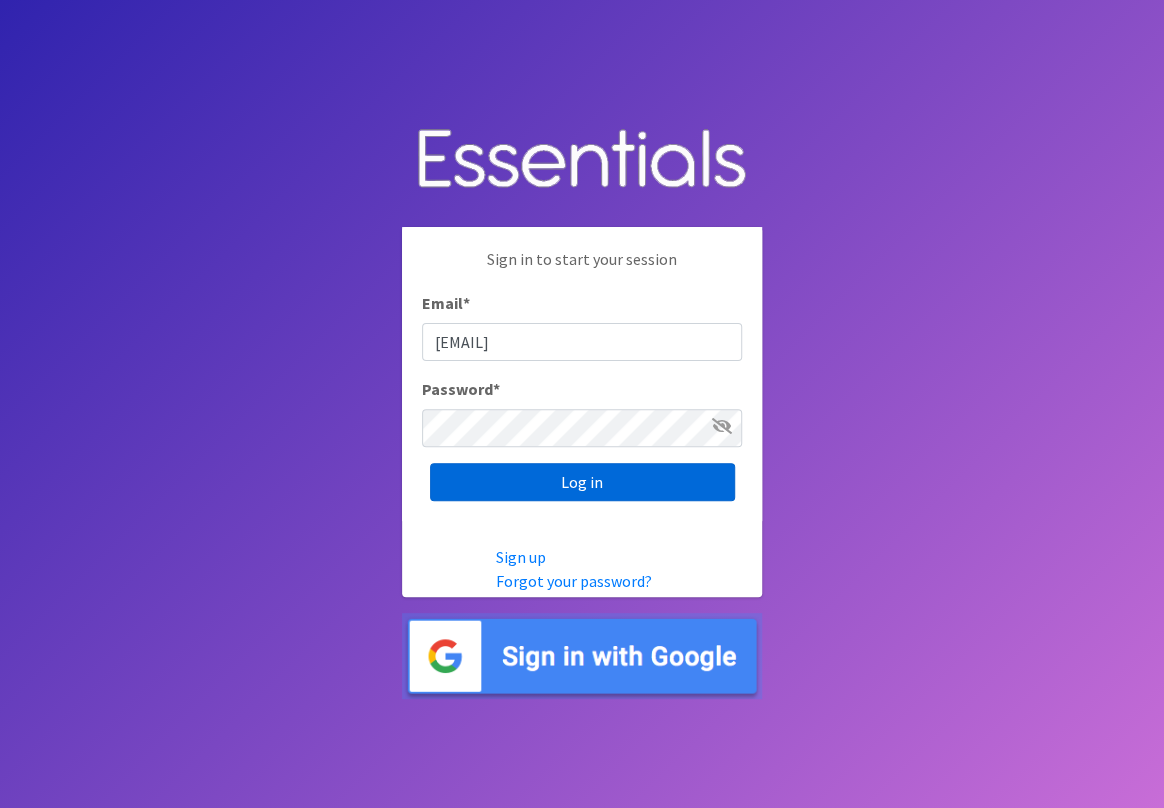 click on "Log in" at bounding box center (582, 482) 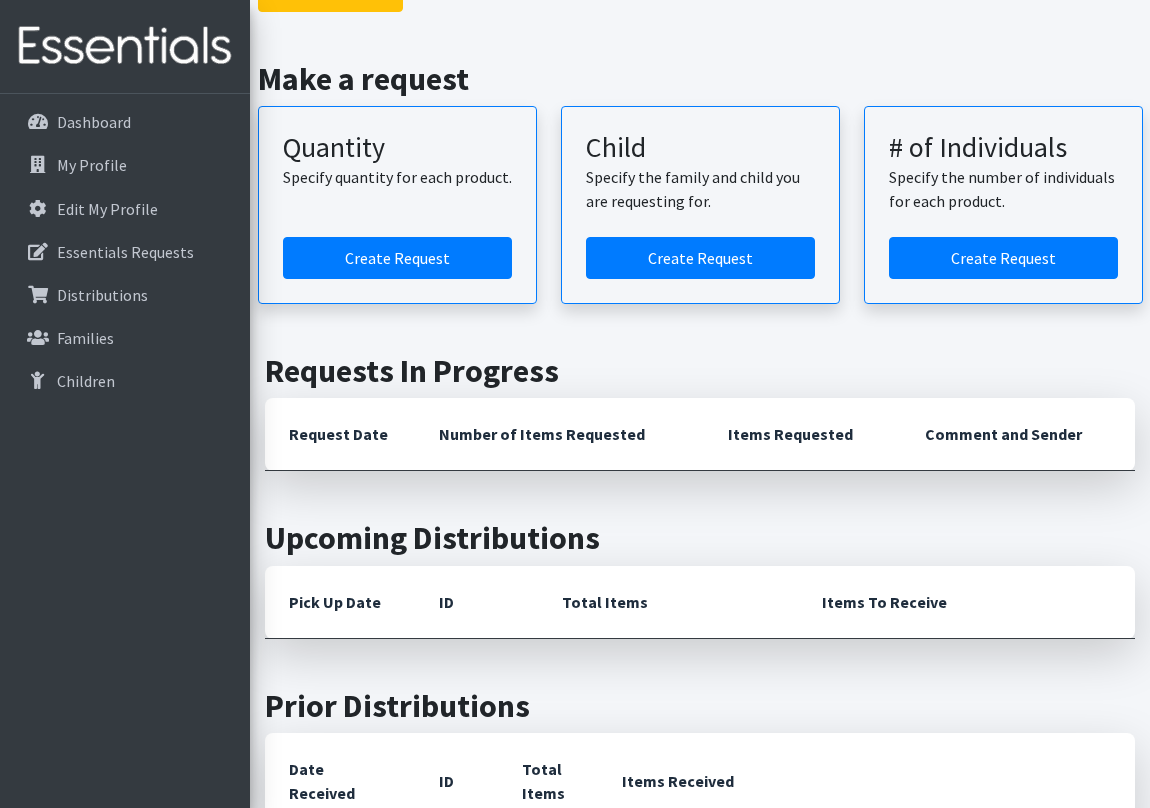 scroll, scrollTop: 181, scrollLeft: 0, axis: vertical 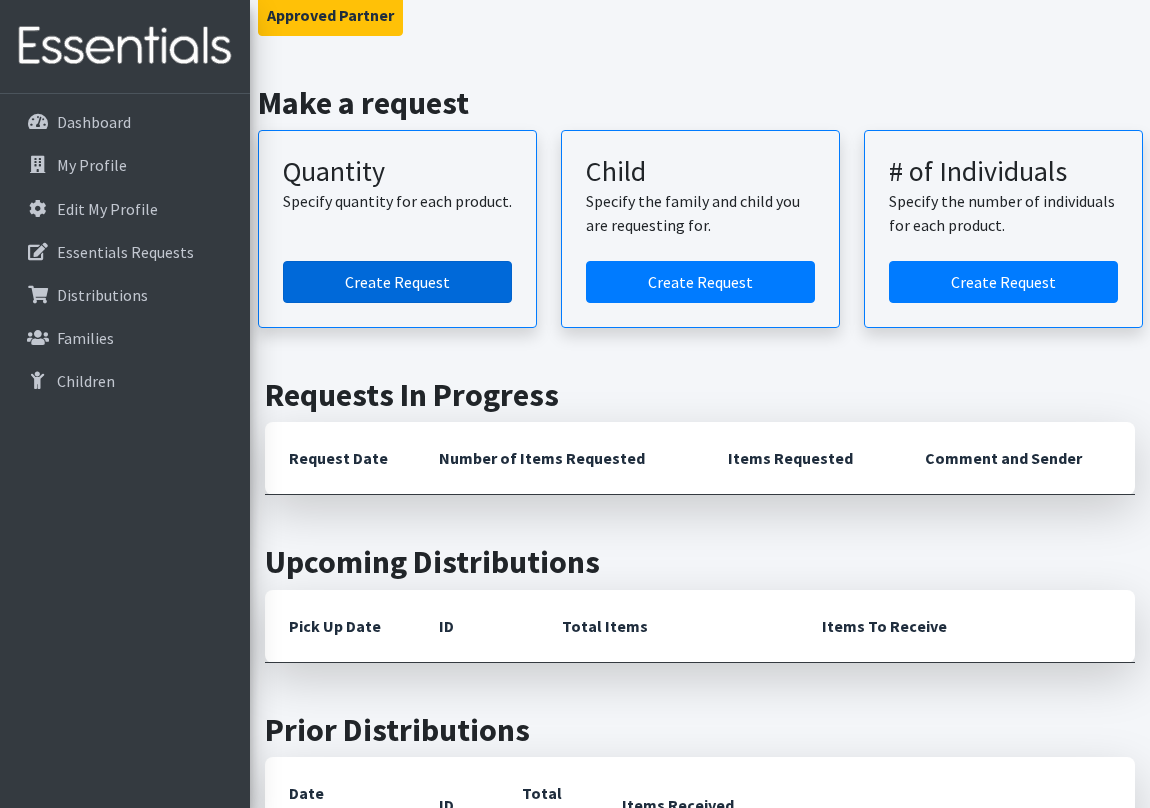 click on "Create Request" at bounding box center (397, 282) 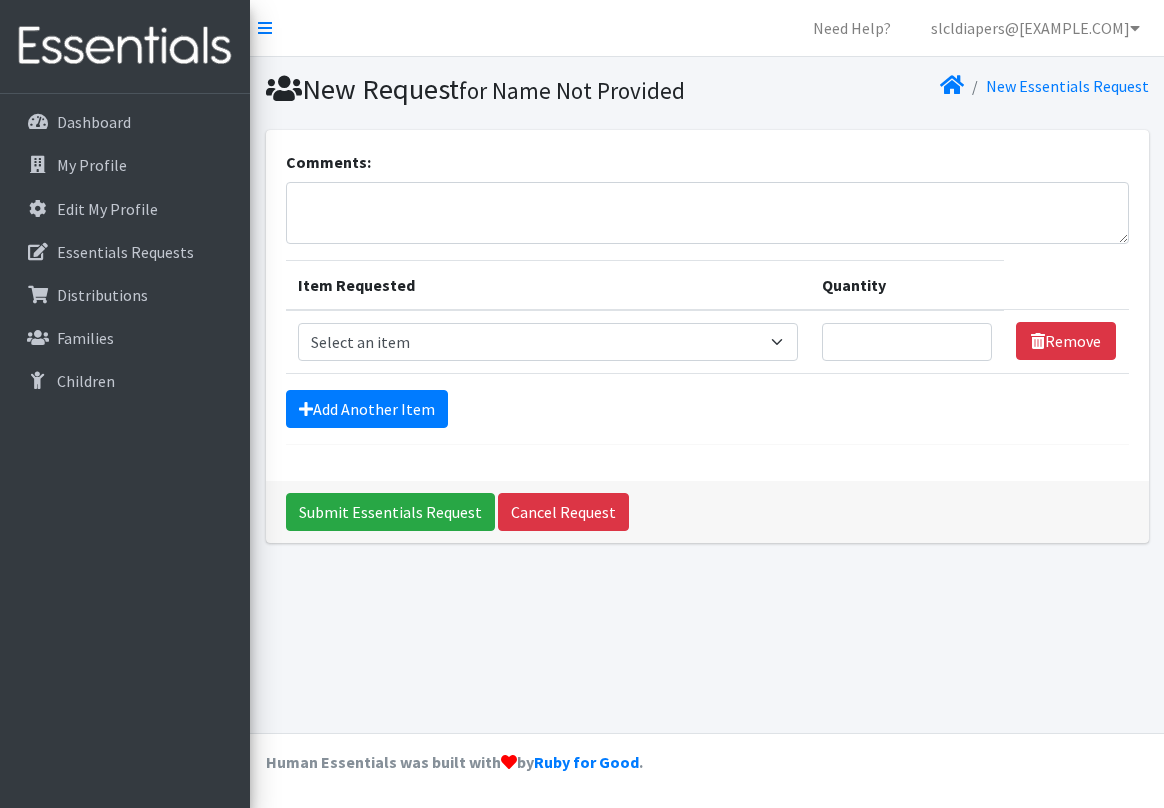 scroll, scrollTop: 0, scrollLeft: 0, axis: both 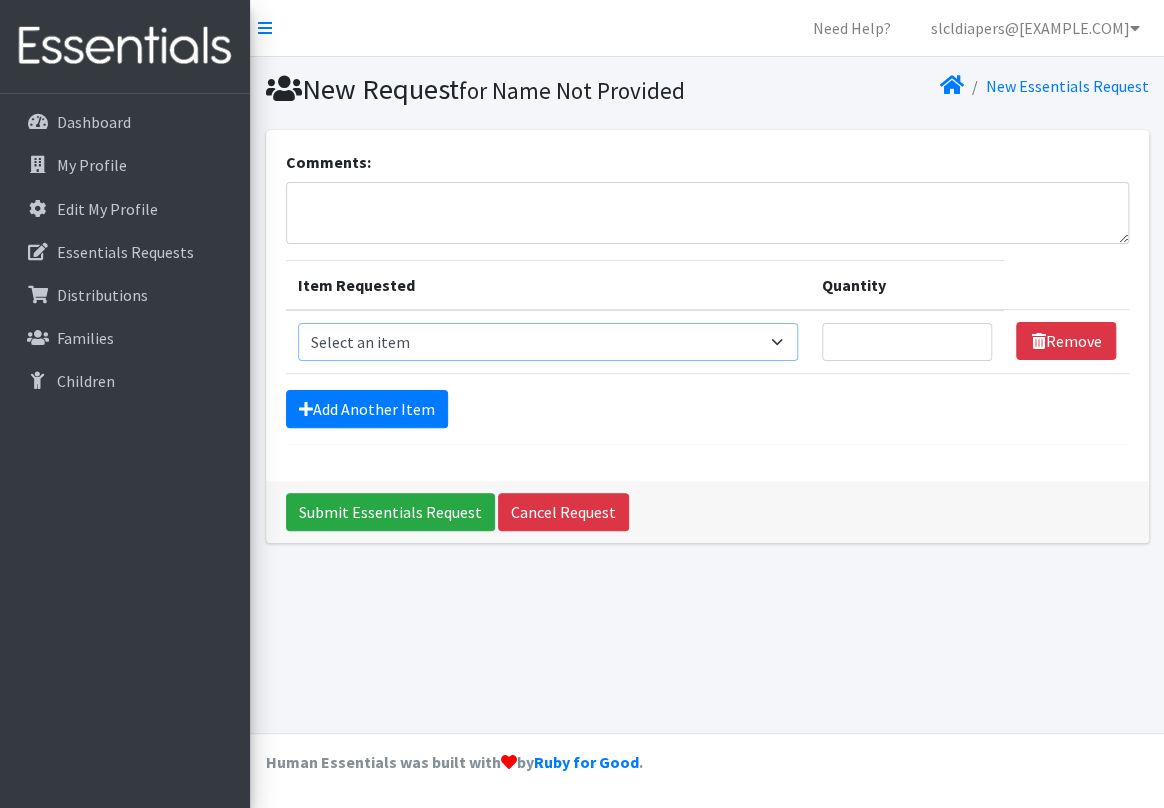 click on "Select an item
Period Supplies: Mixed Kits (order by bag)
Applicator-free tampon
Health fair packs (in a small bag 1 pantiliner and 1 pad with a walk-up distribution flyer)
Menstraul Disks
Period Supplies: First Period Kits (order by bag)
Period Supplies: Pad Kits (order by bag)
Period Supplies: Tampon Kits (order by bag)
Reusable Cups
Reuseable pads pack of 2.
Size 0/Newborn
Size 1
Size 2
Size 3
Size 4
Size 5
Size 6
Size 7 (availability may vary)
Size Preemie (availability may vary)
Training Pant 2T-3T
Training Pant 3T-4T
Training Pant 4T-5T
health fair packets (1 diaper in multiple sizes in a small bag with a walk-up distribution flyer)
reusable underwear ( please specify size but we have very limited supply and most sizes are junior sizes" at bounding box center (548, 342) 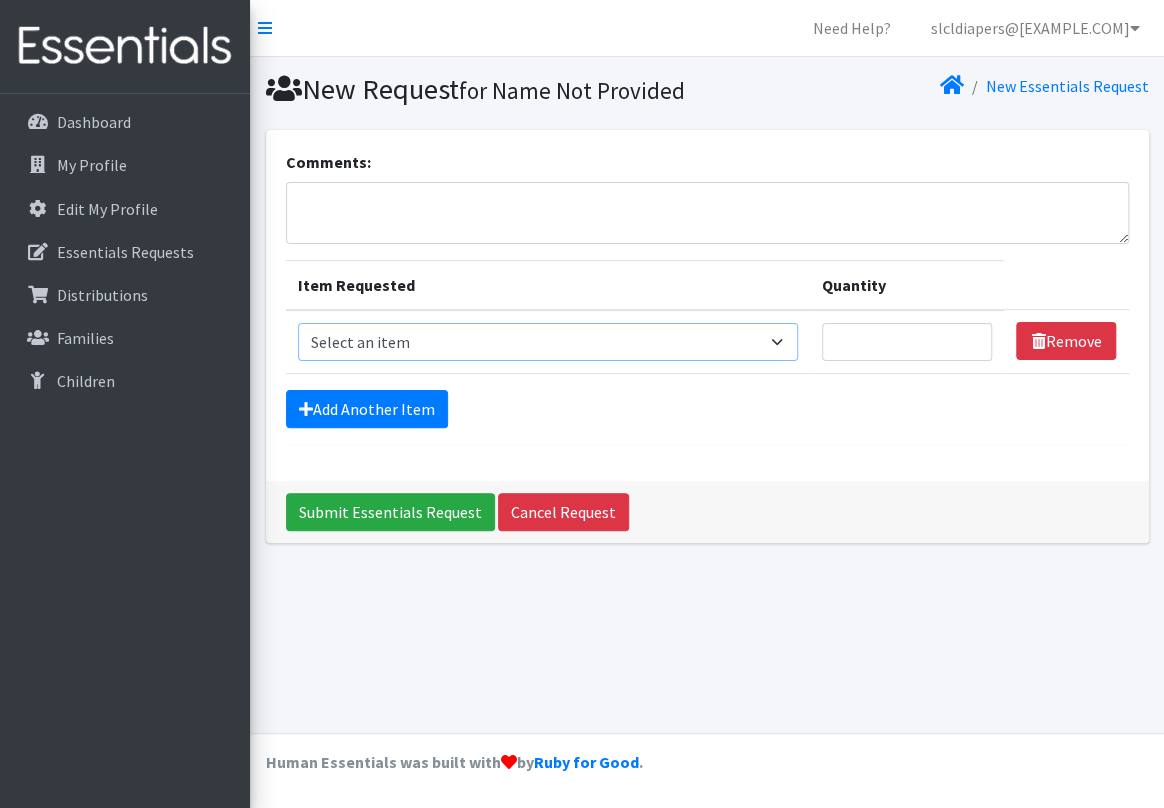 select on "1100" 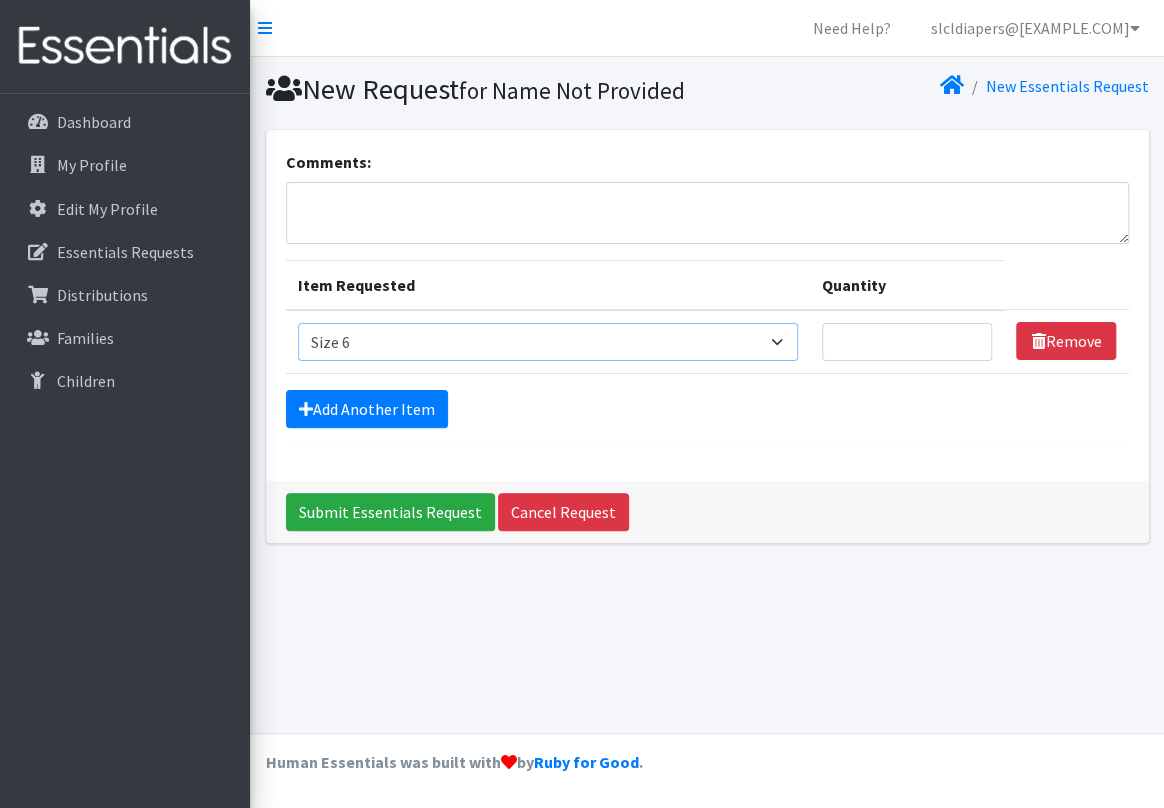 click on "Select an item
Period Supplies: Mixed Kits (order by bag)
Applicator-free tampon
Health fair packs (in a small bag 1 pantiliner and 1 pad with a walk-up distribution flyer)
Menstraul Disks
Period Supplies: First Period Kits (order by bag)
Period Supplies: Pad Kits (order by bag)
Period Supplies: Tampon Kits (order by bag)
Reusable Cups
Reuseable pads pack of 2.
Size 0/Newborn
Size 1
Size 2
Size 3
Size 4
Size 5
Size 6
Size 7 (availability may vary)
Size Preemie (availability may vary)
Training Pant 2T-3T
Training Pant 3T-4T
Training Pant 4T-5T
health fair packets (1 diaper in multiple sizes in a small bag with a walk-up distribution flyer)
reusable underwear ( please specify size but we have very limited supply and most sizes are junior sizes" at bounding box center [548, 342] 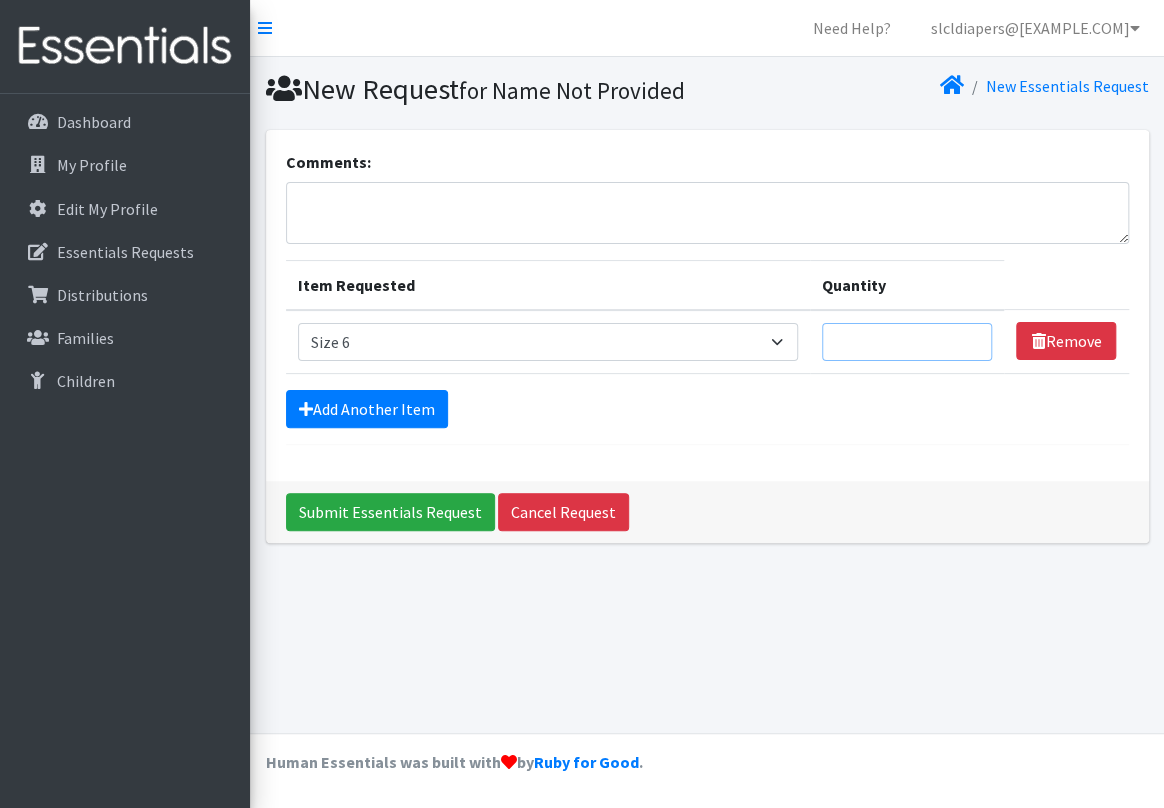 click on "Quantity" at bounding box center (907, 342) 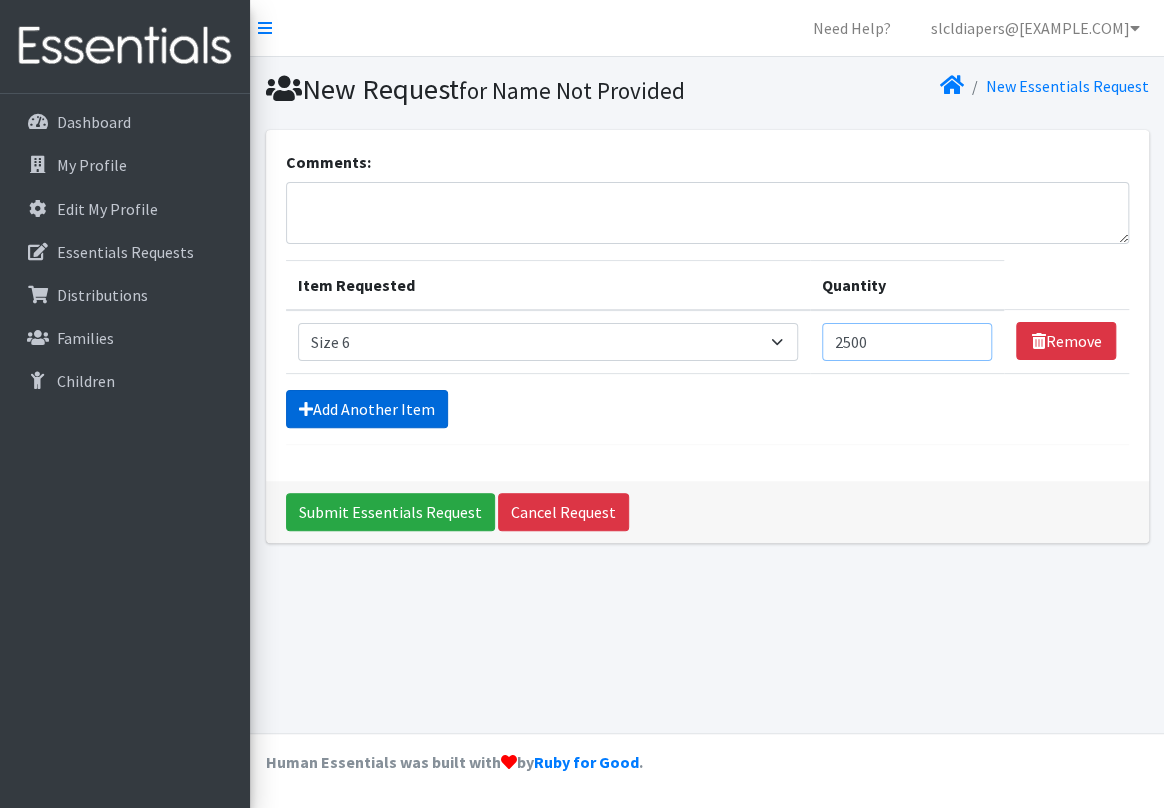 type on "2500" 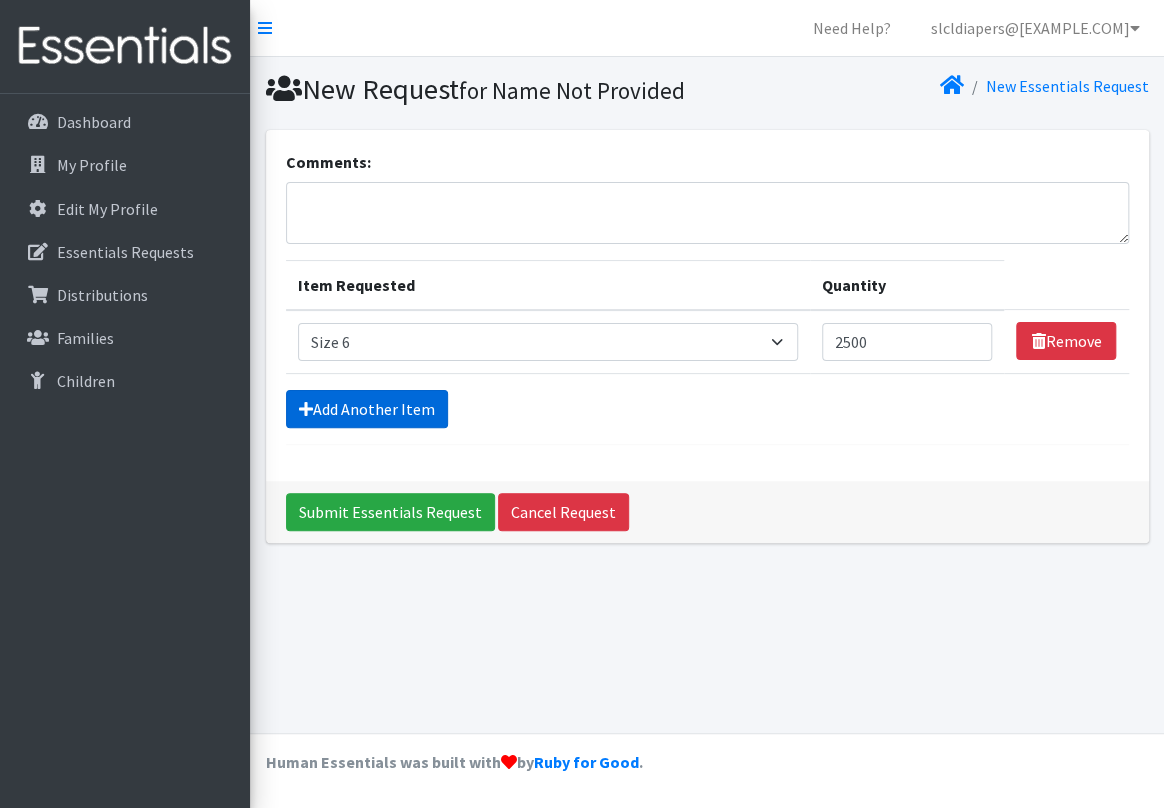 click on "Add Another Item" at bounding box center [367, 409] 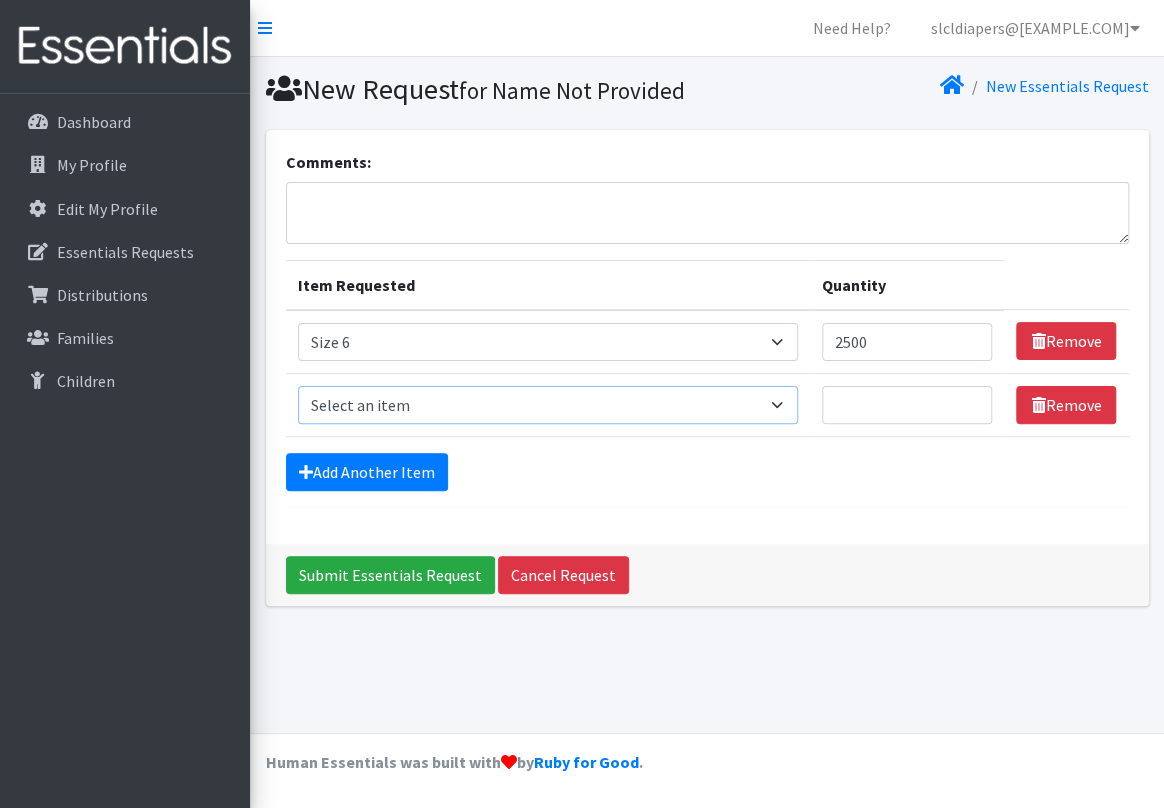 click on "Select an item
Period Supplies: Mixed Kits (order by bag)
Applicator-free tampon
Health fair packs (in a small bag 1 pantiliner and 1 pad with a walk-up distribution flyer)
Menstraul Disks
Period Supplies: First Period Kits (order by bag)
Period Supplies: Pad Kits (order by bag)
Period Supplies: Tampon Kits (order by bag)
Reusable Cups
Reuseable pads pack of 2.
Size 0/Newborn
Size 1
Size 2
Size 3
Size 4
Size 5
Size 6
Size 7 (availability may vary)
Size Preemie (availability may vary)
Training Pant 2T-3T
Training Pant 3T-4T
Training Pant 4T-5T
health fair packets (1 diaper in multiple sizes in a small bag with a walk-up distribution flyer)
reusable underwear ( please specify size but we have very limited supply and most sizes are junior sizes" at bounding box center [548, 405] 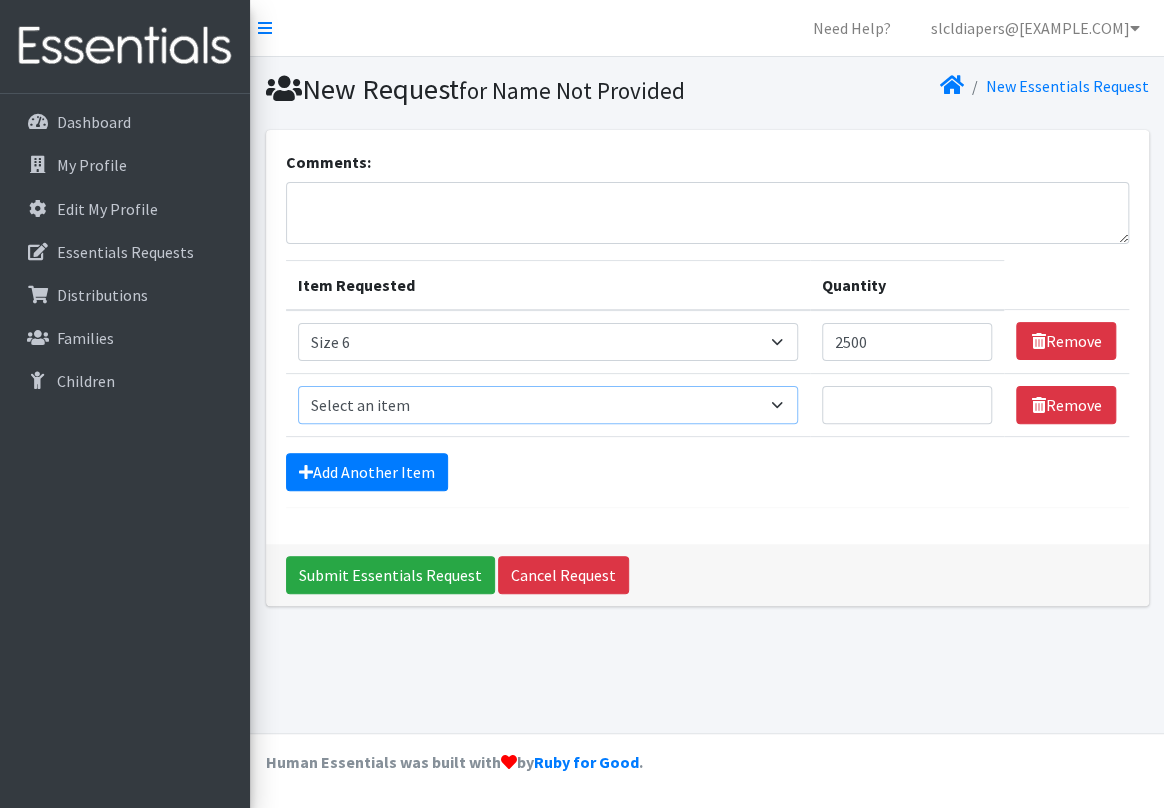 select on "1098" 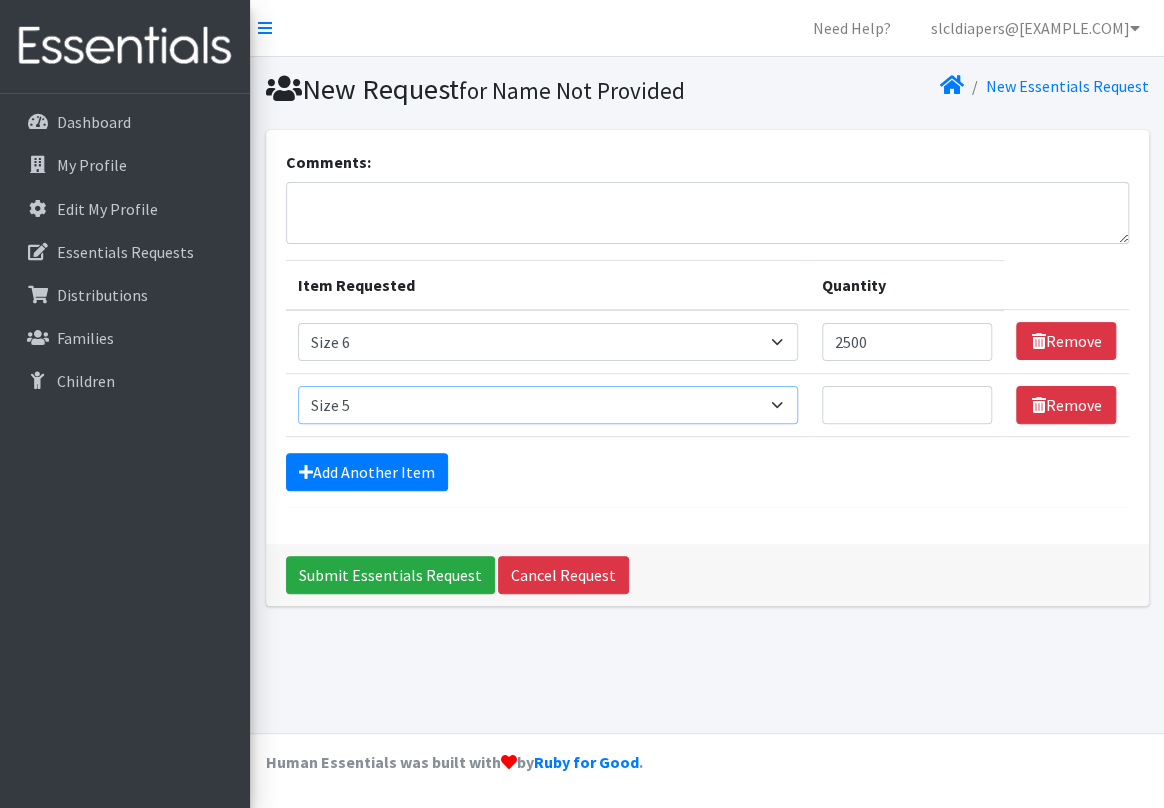 click on "Select an item
Period Supplies: Mixed Kits (order by bag)
Applicator-free tampon
Health fair packs (in a small bag 1 pantiliner and 1 pad with a walk-up distribution flyer)
Menstraul Disks
Period Supplies: First Period Kits (order by bag)
Period Supplies: Pad Kits (order by bag)
Period Supplies: Tampon Kits (order by bag)
Reusable Cups
Reuseable pads pack of 2.
Size 0/Newborn
Size 1
Size 2
Size 3
Size 4
Size 5
Size 6
Size 7 (availability may vary)
Size Preemie (availability may vary)
Training Pant 2T-3T
Training Pant 3T-4T
Training Pant 4T-5T
health fair packets (1 diaper in multiple sizes in a small bag with a walk-up distribution flyer)
reusable underwear ( please specify size but we have very limited supply and most sizes are junior sizes" at bounding box center [548, 405] 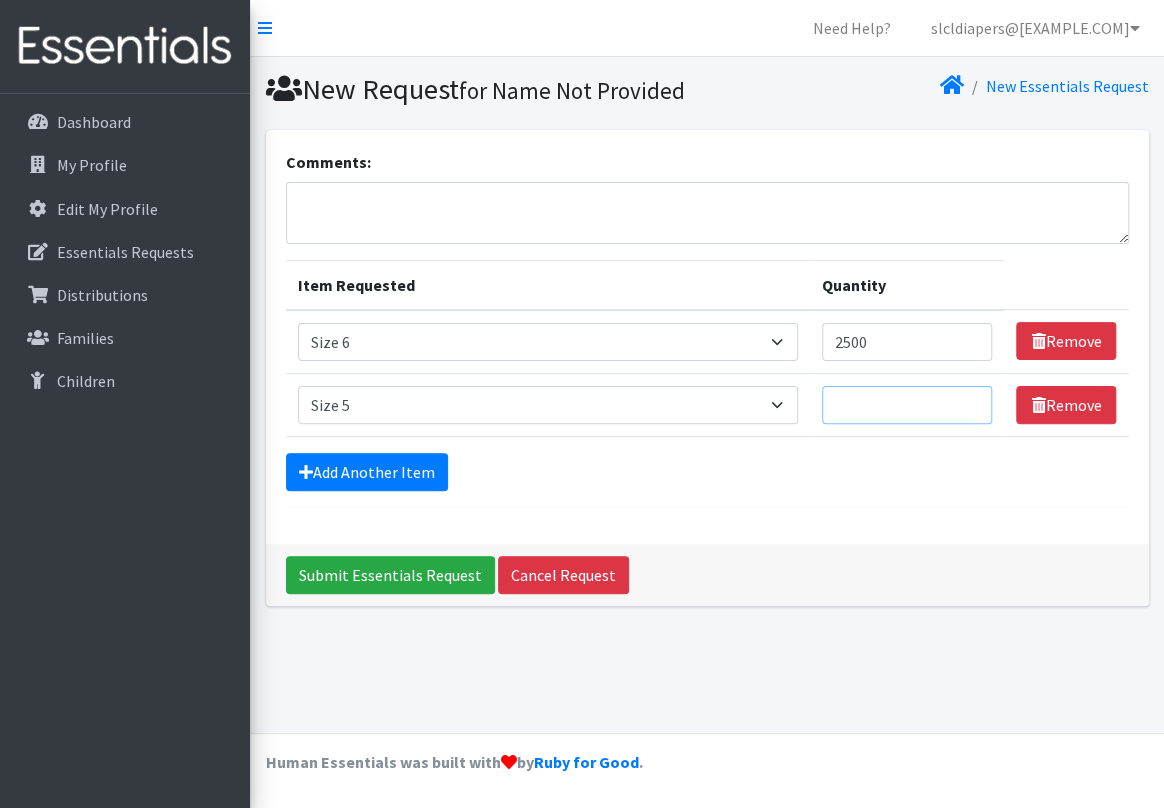 click on "Quantity" at bounding box center [907, 405] 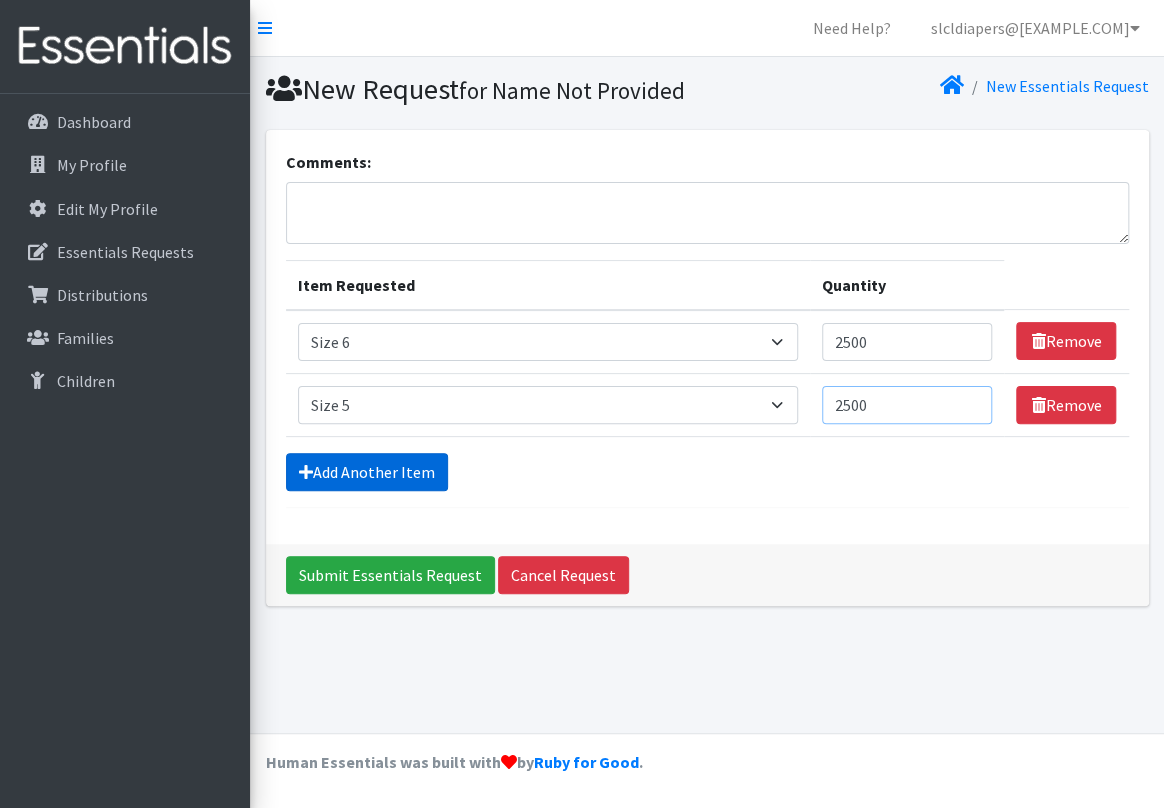 type on "2500" 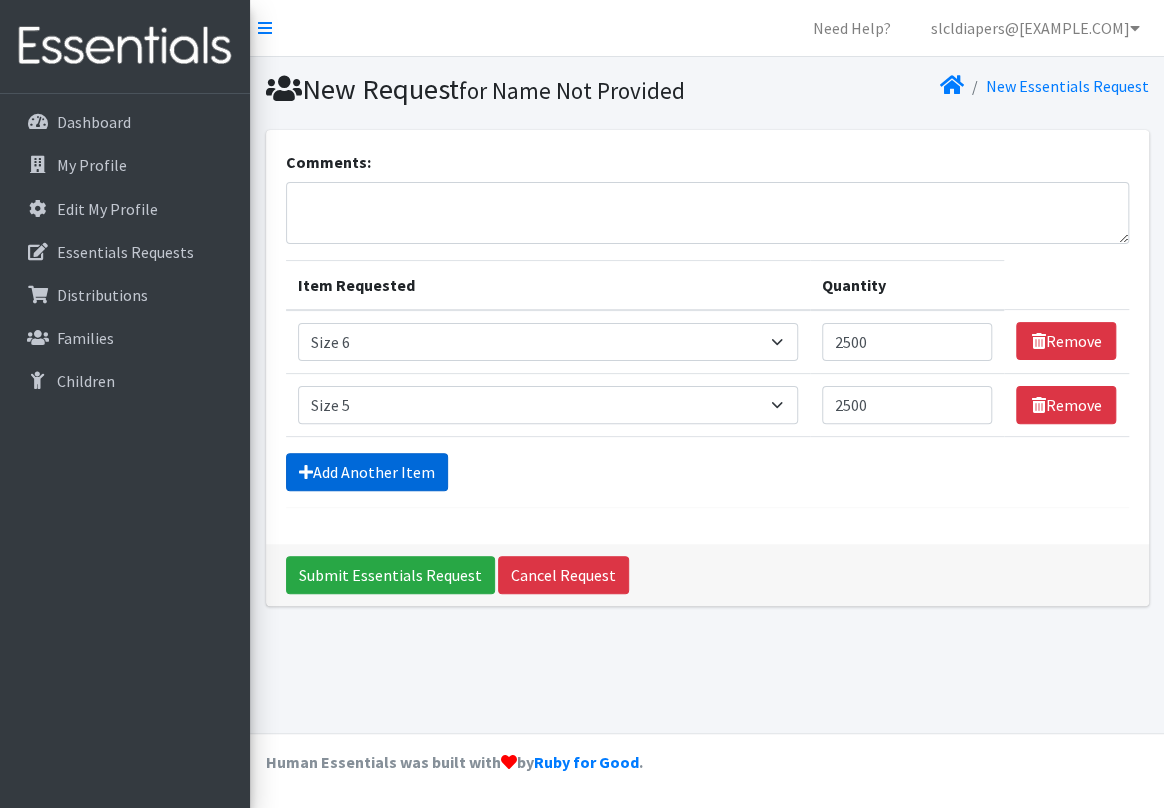 click on "Add Another Item" at bounding box center [367, 472] 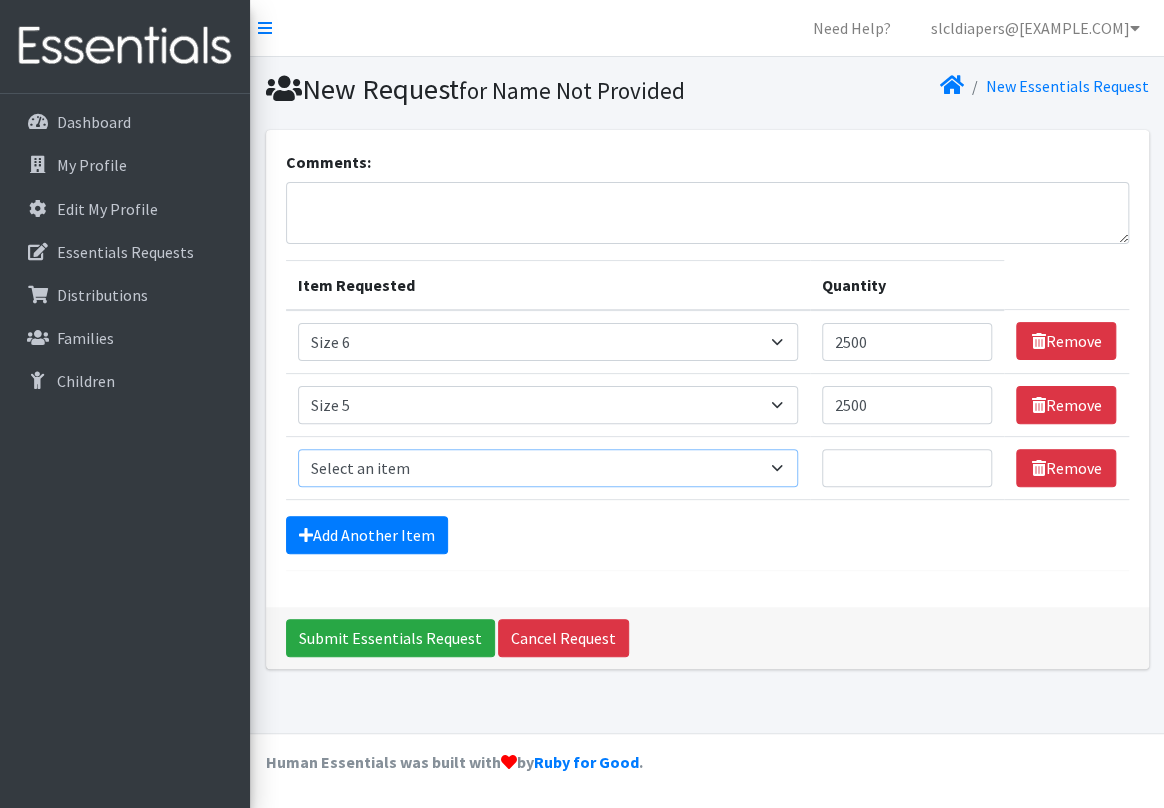 click on "Select an item
Period Supplies: Mixed Kits (order by bag)
Applicator-free tampon
Health fair packs (in a small bag 1 pantiliner and 1 pad with a walk-up distribution flyer)
Menstraul Disks
Period Supplies: First Period Kits (order by bag)
Period Supplies: Pad Kits (order by bag)
Period Supplies: Tampon Kits (order by bag)
Reusable Cups
Reuseable pads pack of 2.
Size 0/Newborn
Size 1
Size 2
Size 3
Size 4
Size 5
Size 6
Size 7 (availability may vary)
Size Preemie (availability may vary)
Training Pant 2T-3T
Training Pant 3T-4T
Training Pant 4T-5T
health fair packets (1 diaper in multiple sizes in a small bag with a walk-up distribution flyer)
reusable underwear ( please specify size but we have very limited supply and most sizes are junior sizes" at bounding box center (548, 468) 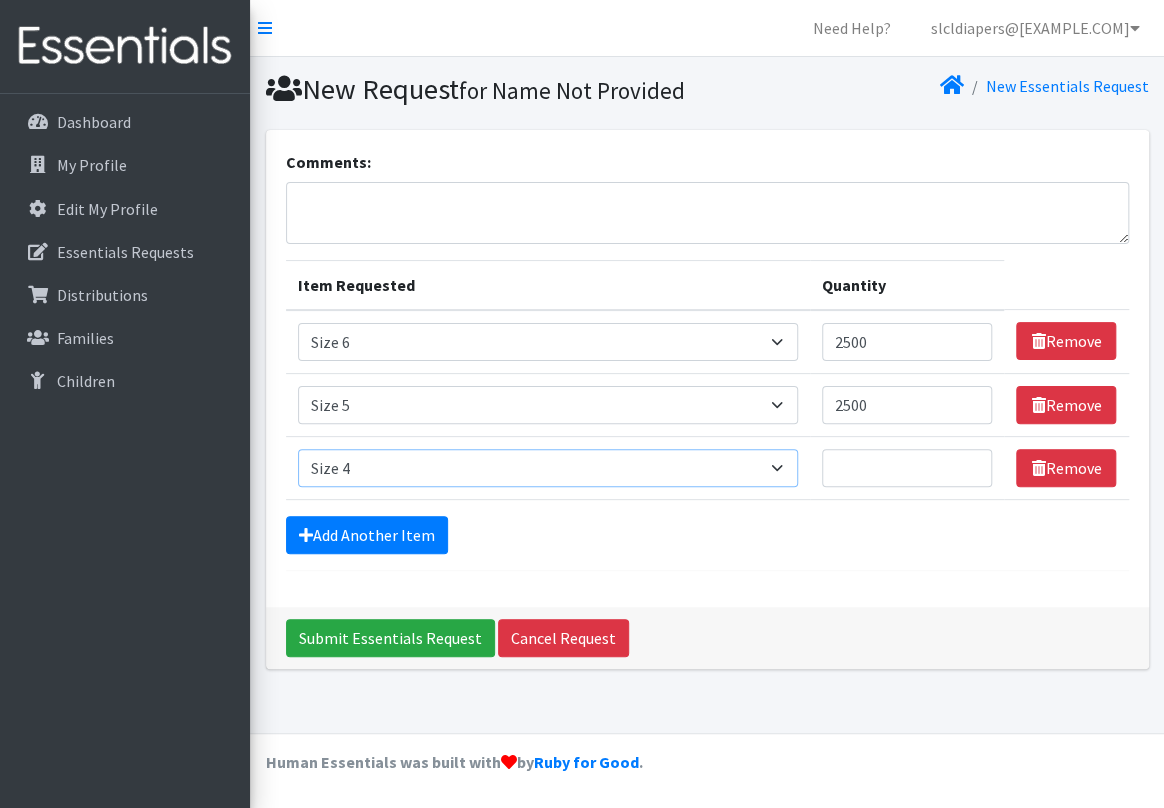 click on "Select an item
Period Supplies: Mixed Kits (order by bag)
Applicator-free tampon
Health fair packs (in a small bag 1 pantiliner and 1 pad with a walk-up distribution flyer)
Menstraul Disks
Period Supplies: First Period Kits (order by bag)
Period Supplies: Pad Kits (order by bag)
Period Supplies: Tampon Kits (order by bag)
Reusable Cups
Reuseable pads pack of 2.
Size 0/Newborn
Size 1
Size 2
Size 3
Size 4
Size 5
Size 6
Size 7 (availability may vary)
Size Preemie (availability may vary)
Training Pant 2T-3T
Training Pant 3T-4T
Training Pant 4T-5T
health fair packets (1 diaper in multiple sizes in a small bag with a walk-up distribution flyer)
reusable underwear ( please specify size but we have very limited supply and most sizes are junior sizes" at bounding box center [548, 468] 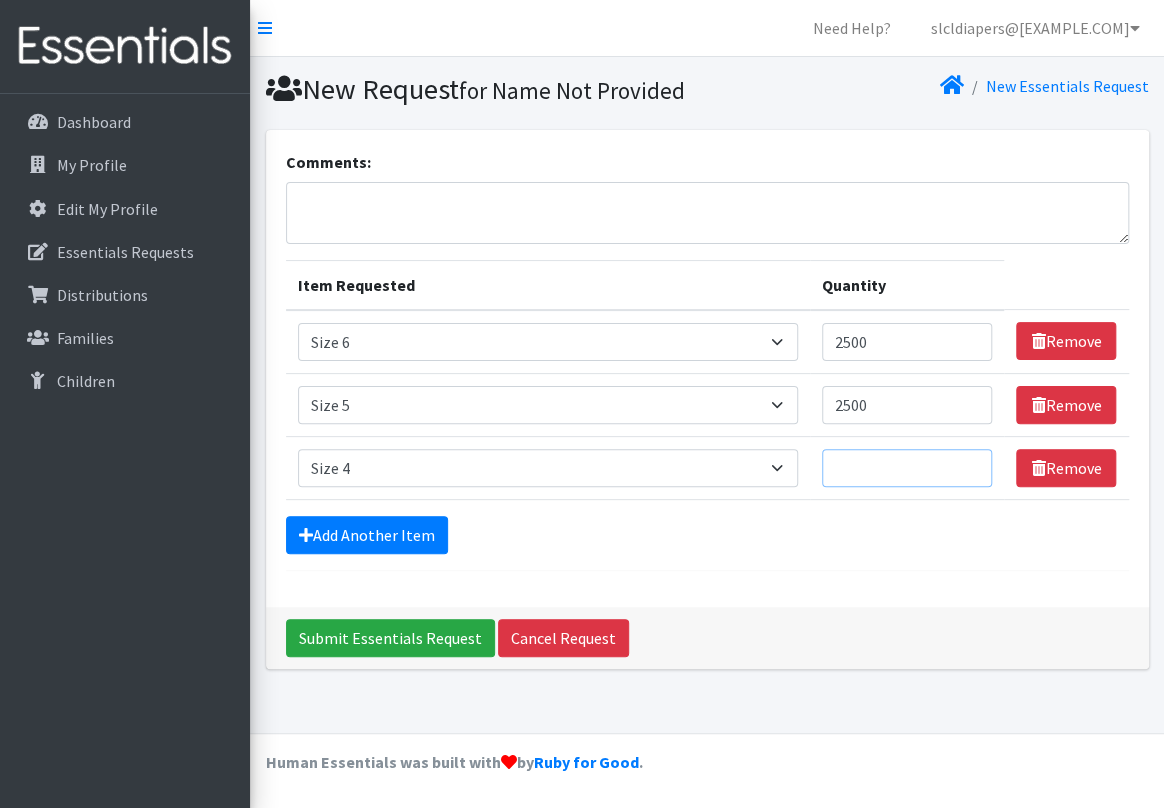click on "Quantity" at bounding box center [907, 468] 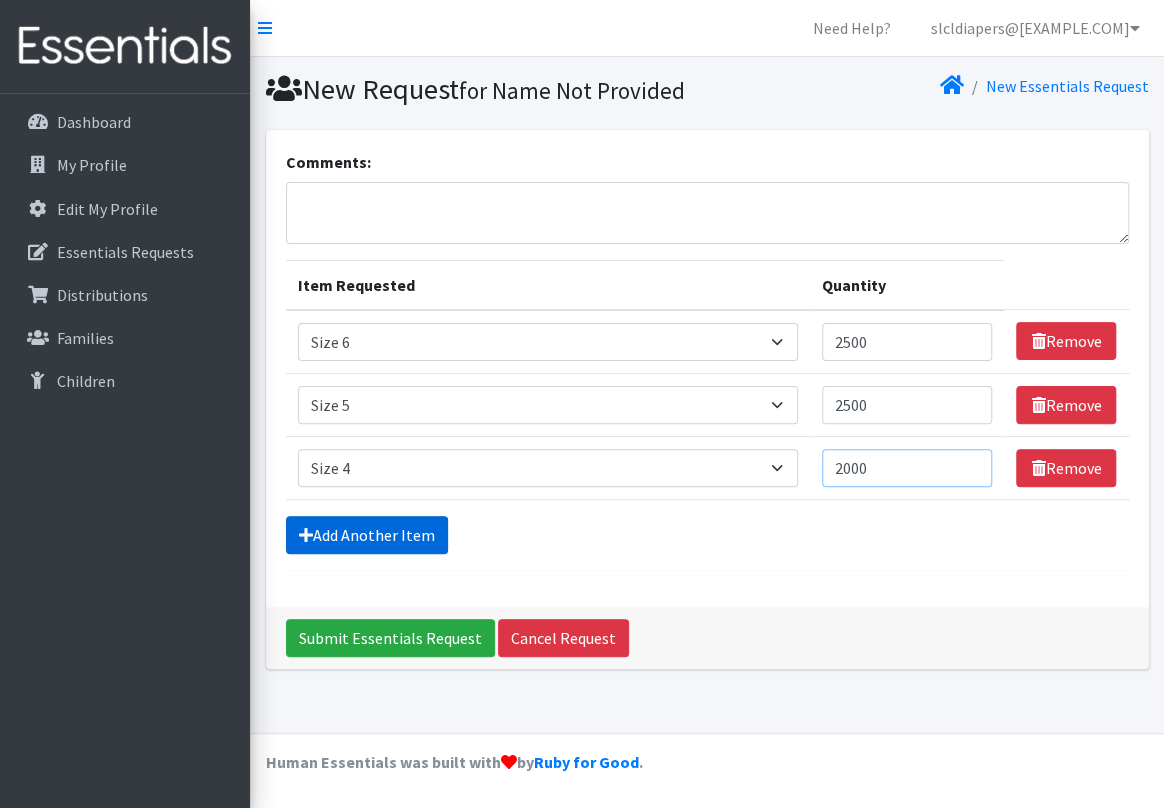 type on "2000" 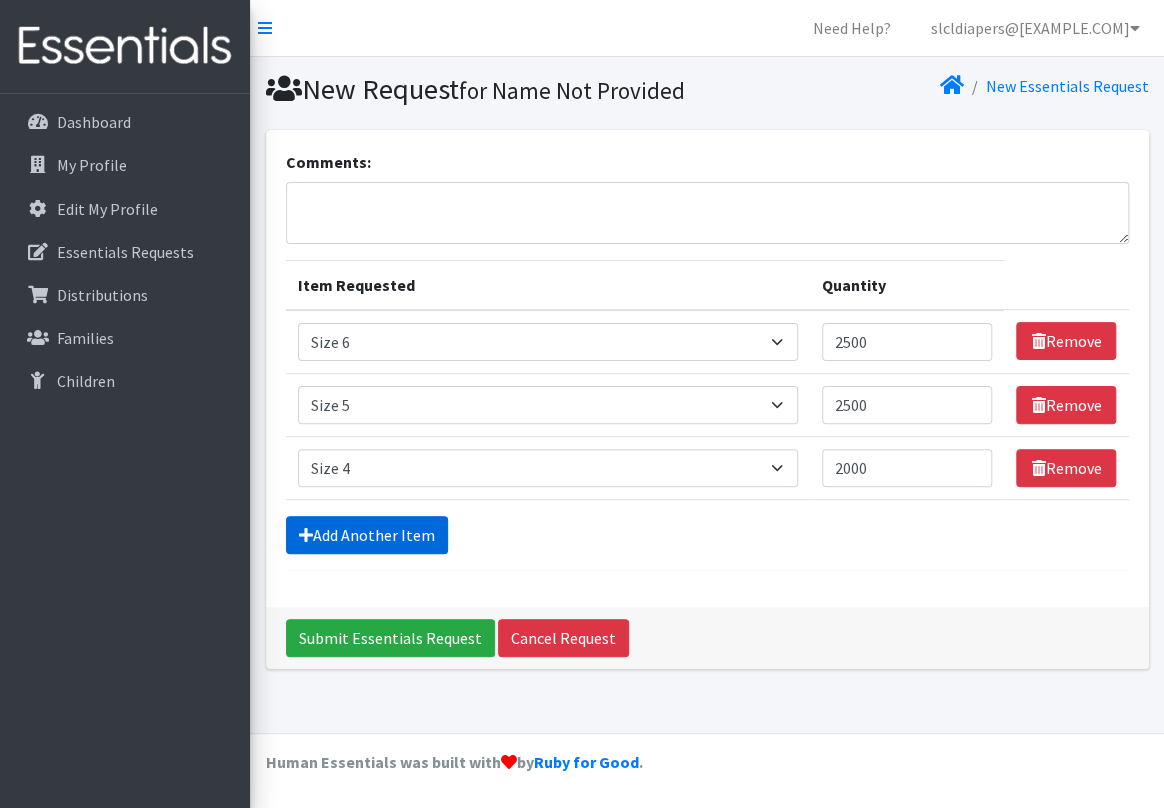 click on "Add Another Item" at bounding box center (367, 535) 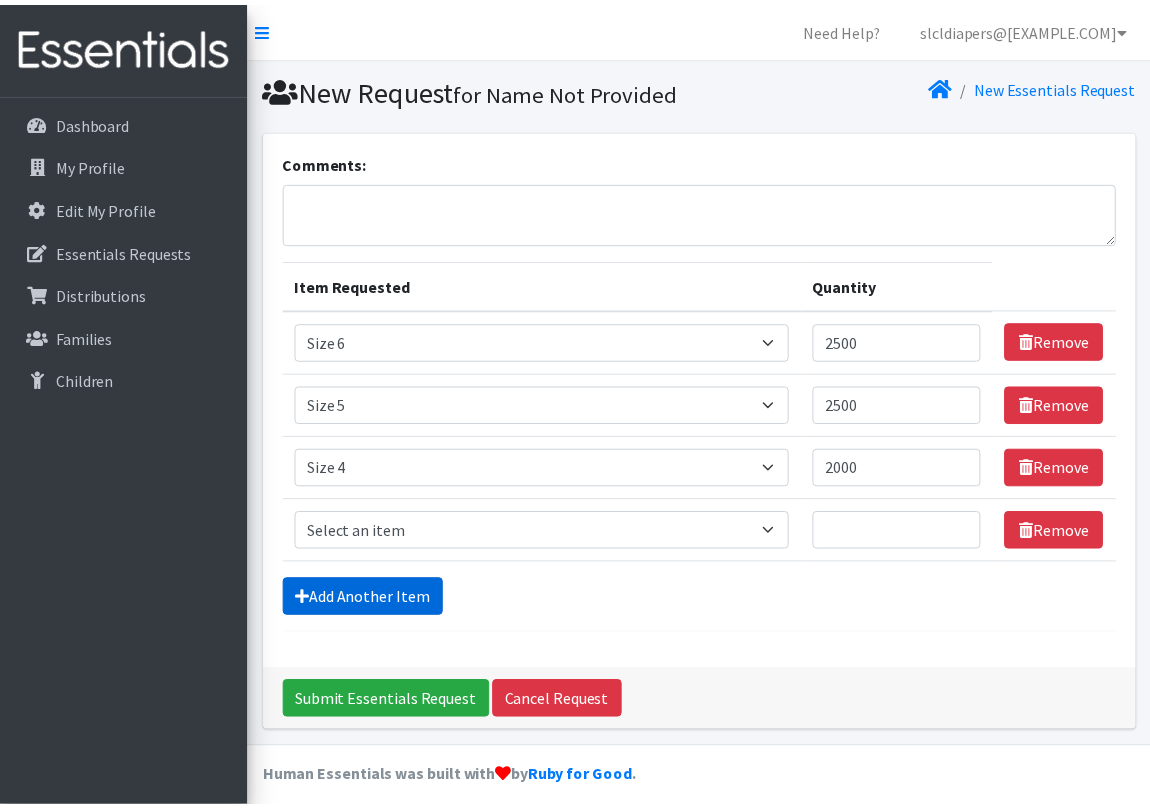 scroll, scrollTop: 47, scrollLeft: 0, axis: vertical 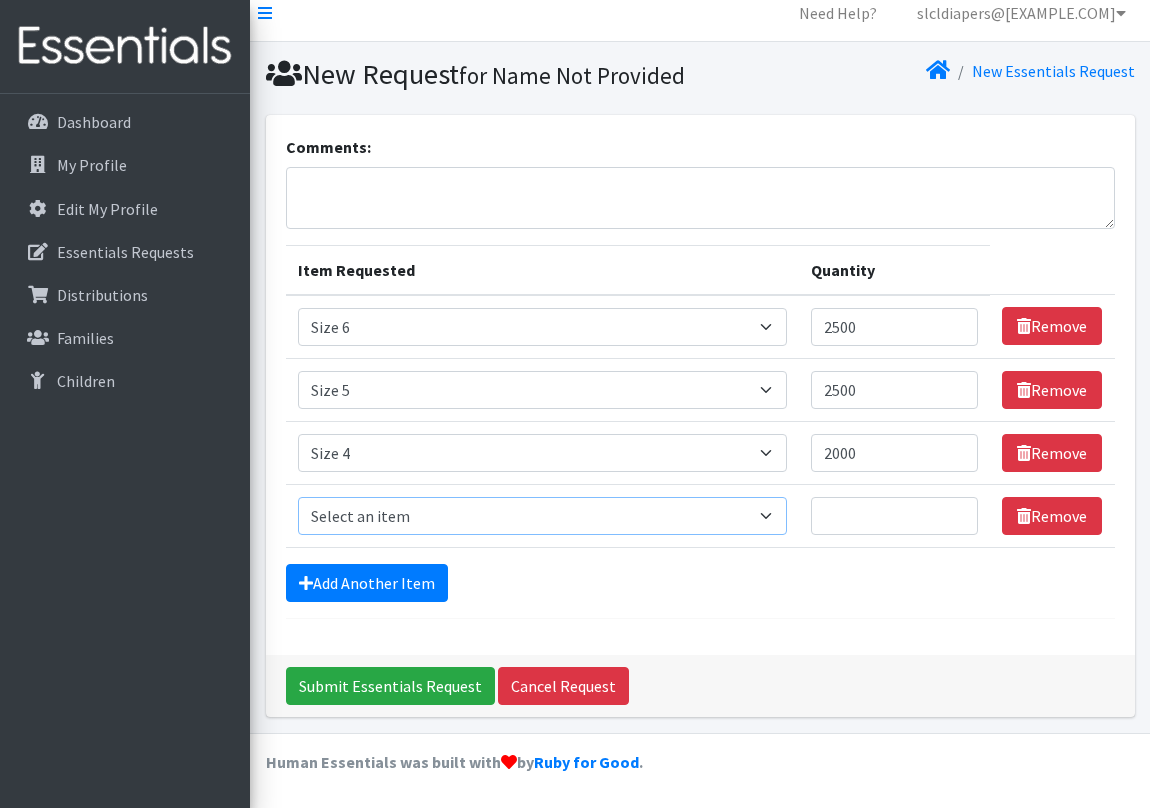 click on "Select an item
Period Supplies: Mixed Kits (order by bag)
Applicator-free tampon
Health fair packs (in a small bag 1 pantiliner and 1 pad with a walk-up distribution flyer)
Menstraul Disks
Period Supplies: First Period Kits (order by bag)
Period Supplies: Pad Kits (order by bag)
Period Supplies: Tampon Kits (order by bag)
Reusable Cups
Reuseable pads pack of 2.
Size 0/Newborn
Size 1
Size 2
Size 3
Size 4
Size 5
Size 6
Size 7 (availability may vary)
Size Preemie (availability may vary)
Training Pant 2T-3T
Training Pant 3T-4T
Training Pant 4T-5T
health fair packets (1 diaper in multiple sizes in a small bag with a walk-up distribution flyer)
reusable underwear ( please specify size but we have very limited supply and most sizes are junior sizes" at bounding box center [542, 516] 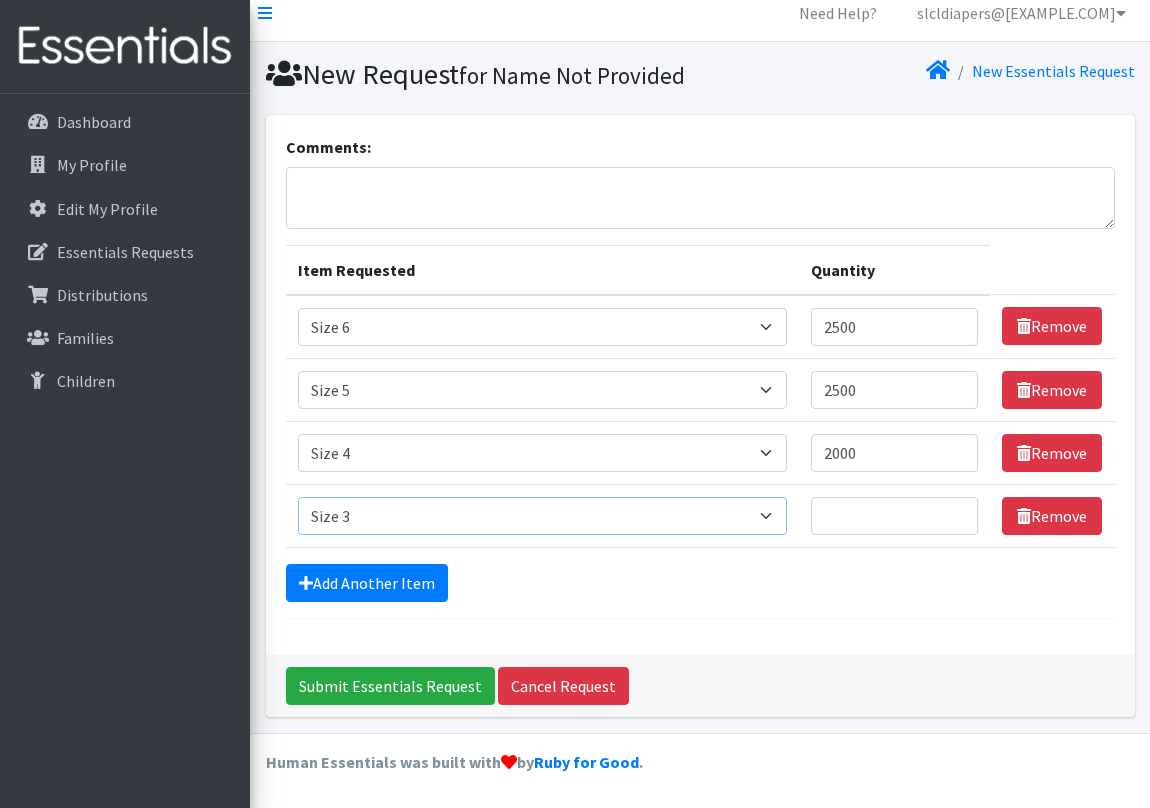click on "Select an item
Period Supplies: Mixed Kits (order by bag)
Applicator-free tampon
Health fair packs (in a small bag 1 pantiliner and 1 pad with a walk-up distribution flyer)
Menstraul Disks
Period Supplies: First Period Kits (order by bag)
Period Supplies: Pad Kits (order by bag)
Period Supplies: Tampon Kits (order by bag)
Reusable Cups
Reuseable pads pack of 2.
Size 0/Newborn
Size 1
Size 2
Size 3
Size 4
Size 5
Size 6
Size 7 (availability may vary)
Size Preemie (availability may vary)
Training Pant 2T-3T
Training Pant 3T-4T
Training Pant 4T-5T
health fair packets (1 diaper in multiple sizes in a small bag with a walk-up distribution flyer)
reusable underwear ( please specify size but we have very limited supply and most sizes are junior sizes" at bounding box center (542, 516) 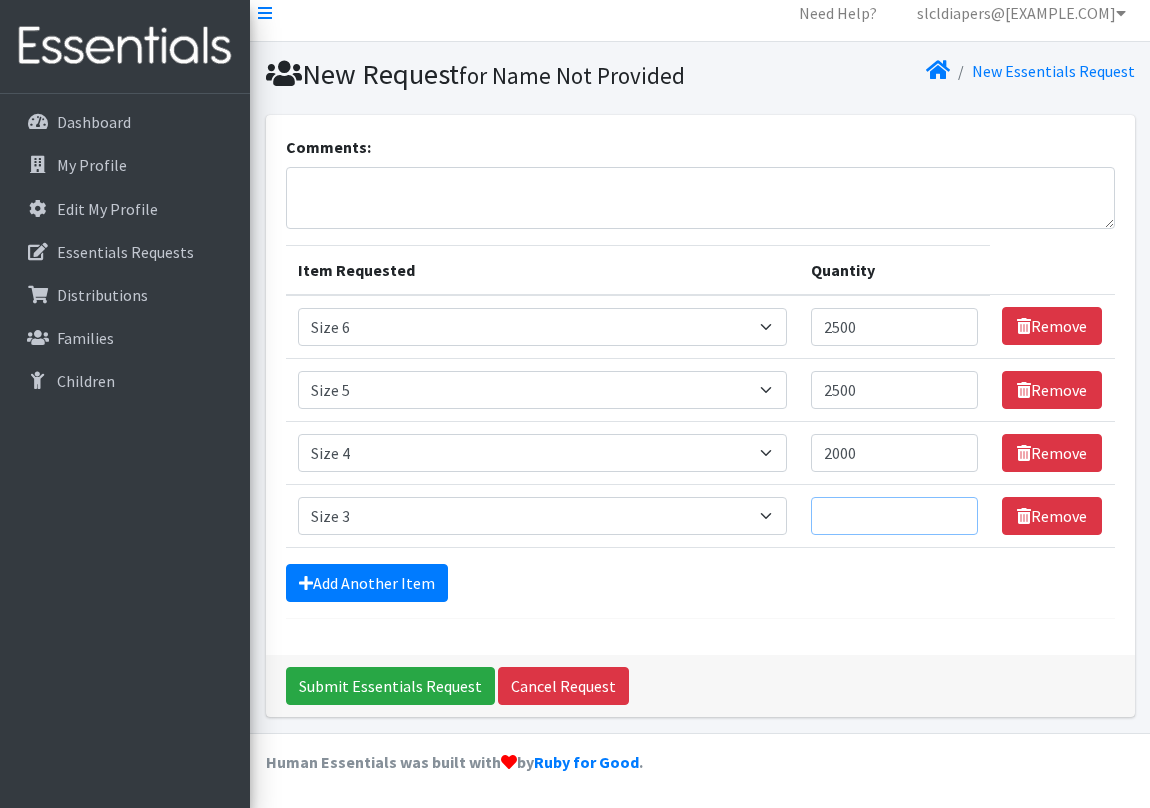 click on "Quantity" at bounding box center [895, 516] 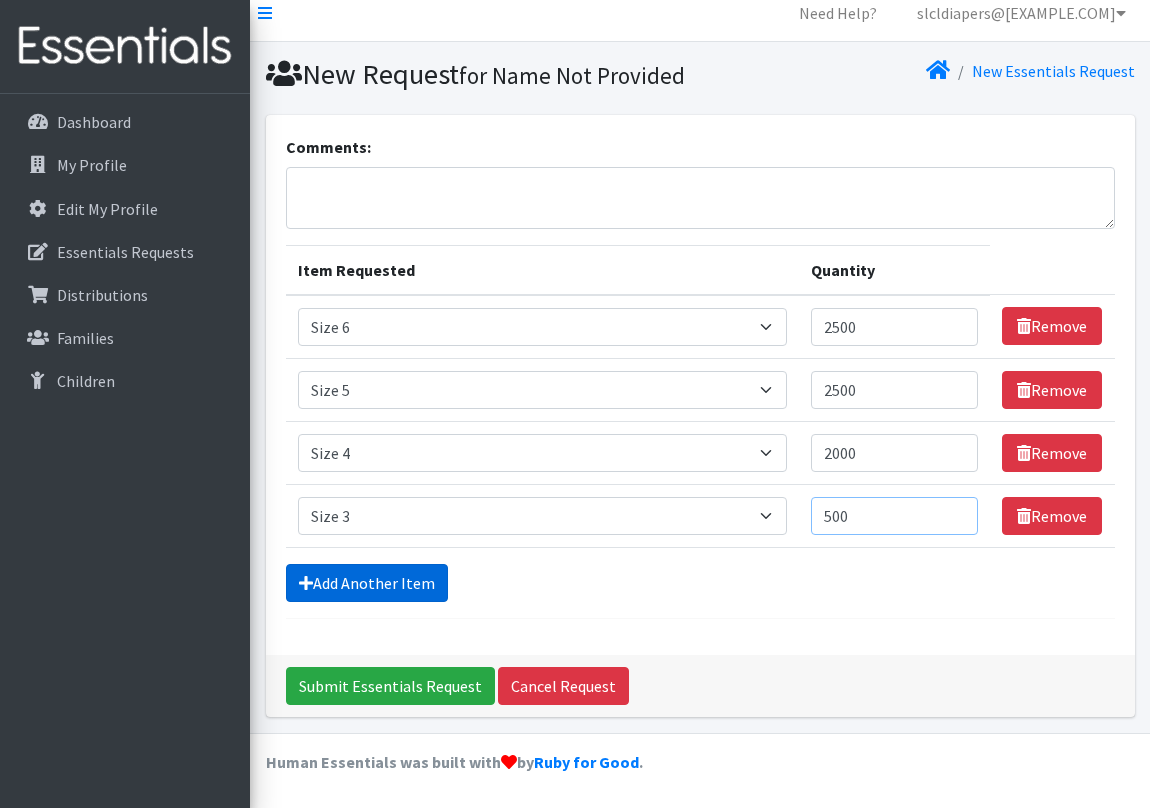 type on "500" 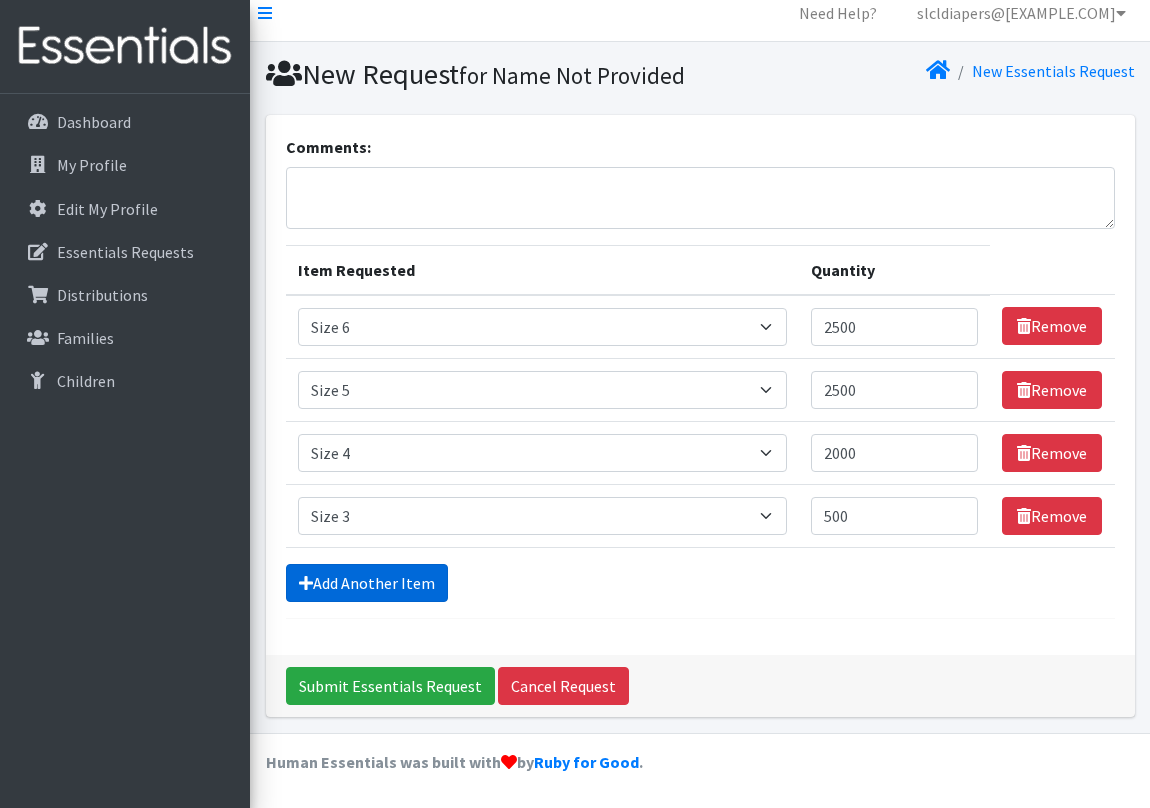 click on "Add Another Item" at bounding box center [367, 583] 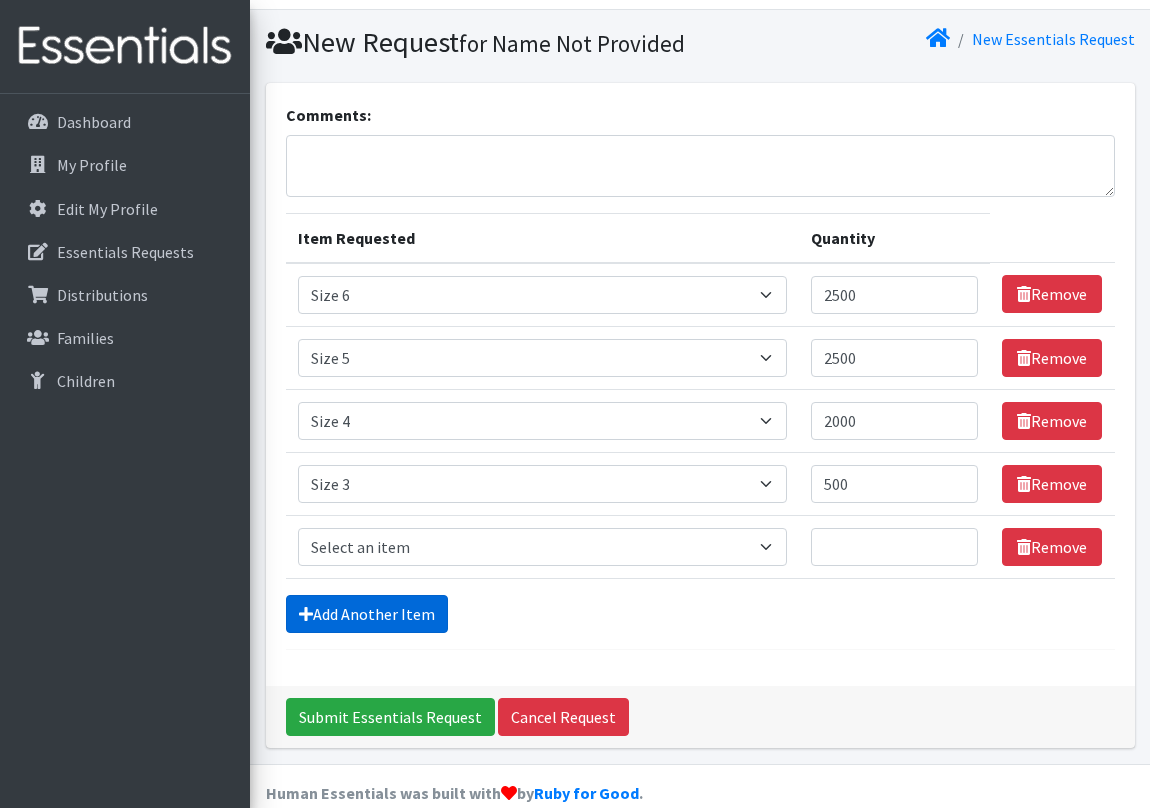 scroll, scrollTop: 110, scrollLeft: 0, axis: vertical 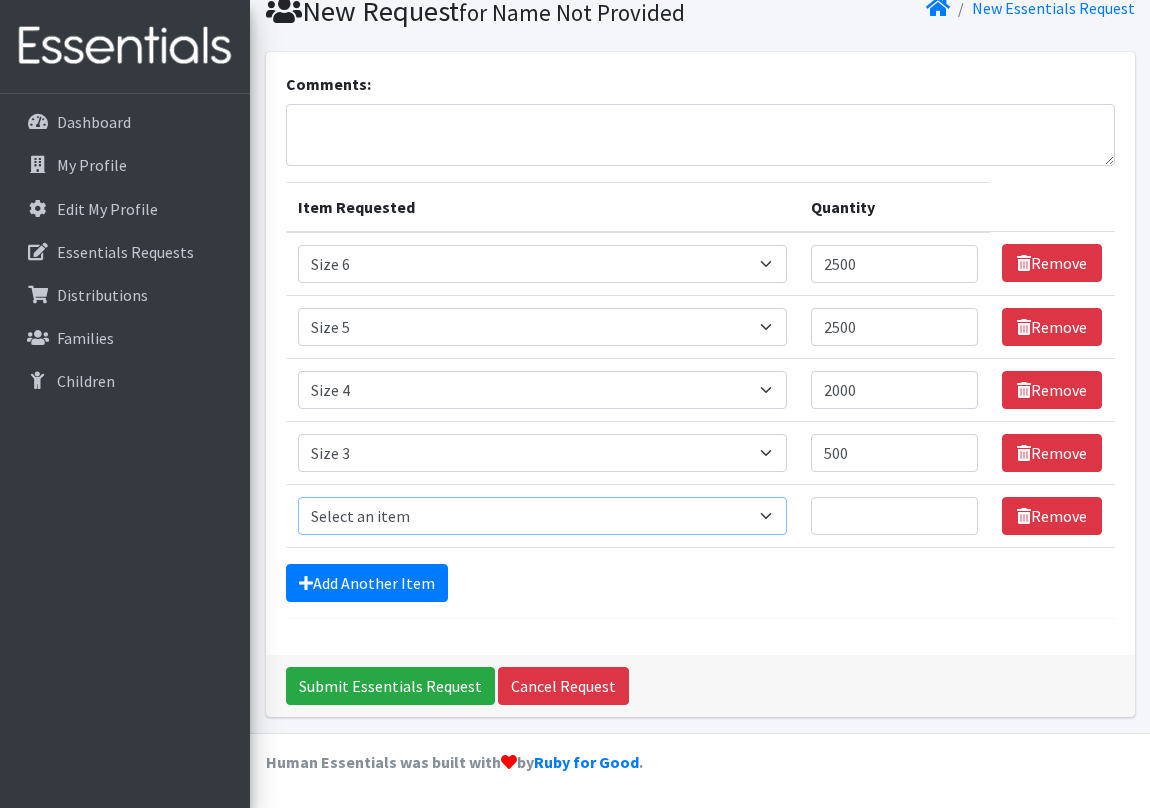 click on "Select an item
Period Supplies: Mixed Kits (order by bag)
Applicator-free tampon
Health fair packs (in a small bag 1 pantiliner and 1 pad with a walk-up distribution flyer)
Menstraul Disks
Period Supplies: First Period Kits (order by bag)
Period Supplies: Pad Kits (order by bag)
Period Supplies: Tampon Kits (order by bag)
Reusable Cups
Reuseable pads pack of 2.
Size 0/Newborn
Size 1
Size 2
Size 3
Size 4
Size 5
Size 6
Size 7 (availability may vary)
Size Preemie (availability may vary)
Training Pant 2T-3T
Training Pant 3T-4T
Training Pant 4T-5T
health fair packets (1 diaper in multiple sizes in a small bag with a walk-up distribution flyer)
reusable underwear ( please specify size but we have very limited supply and most sizes are junior sizes" at bounding box center (542, 516) 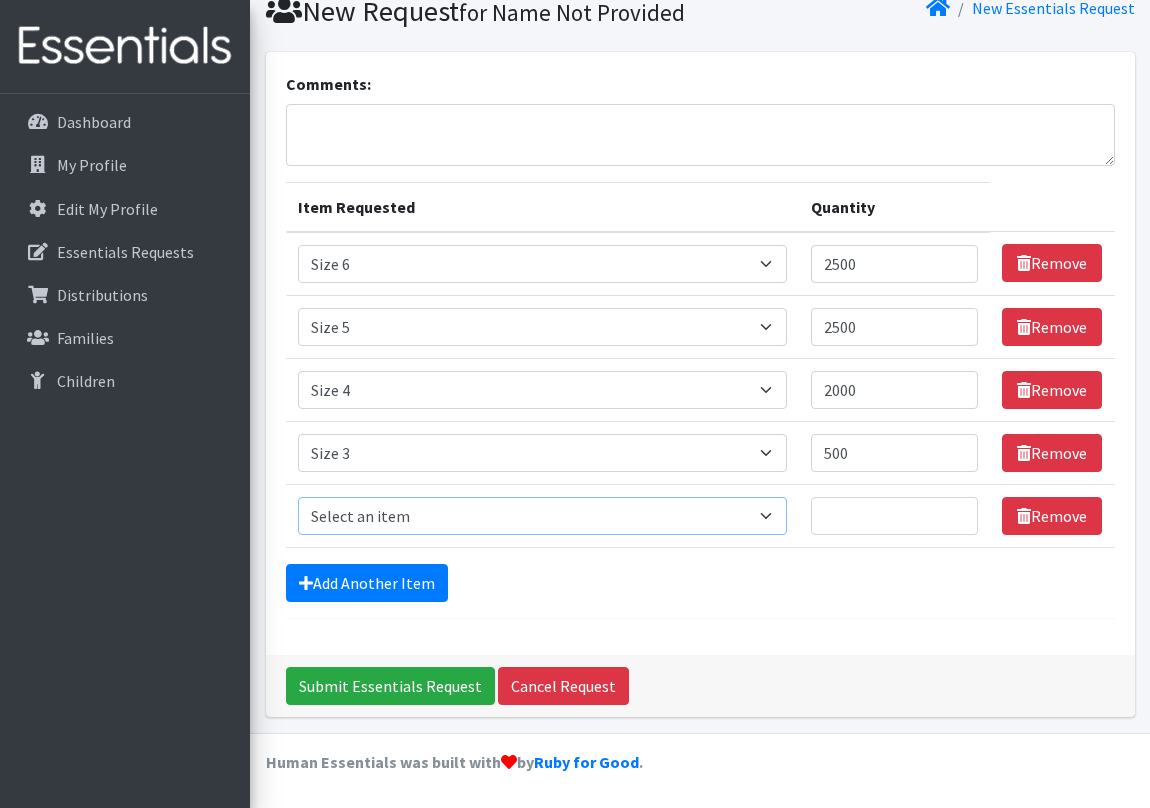 select on "1105" 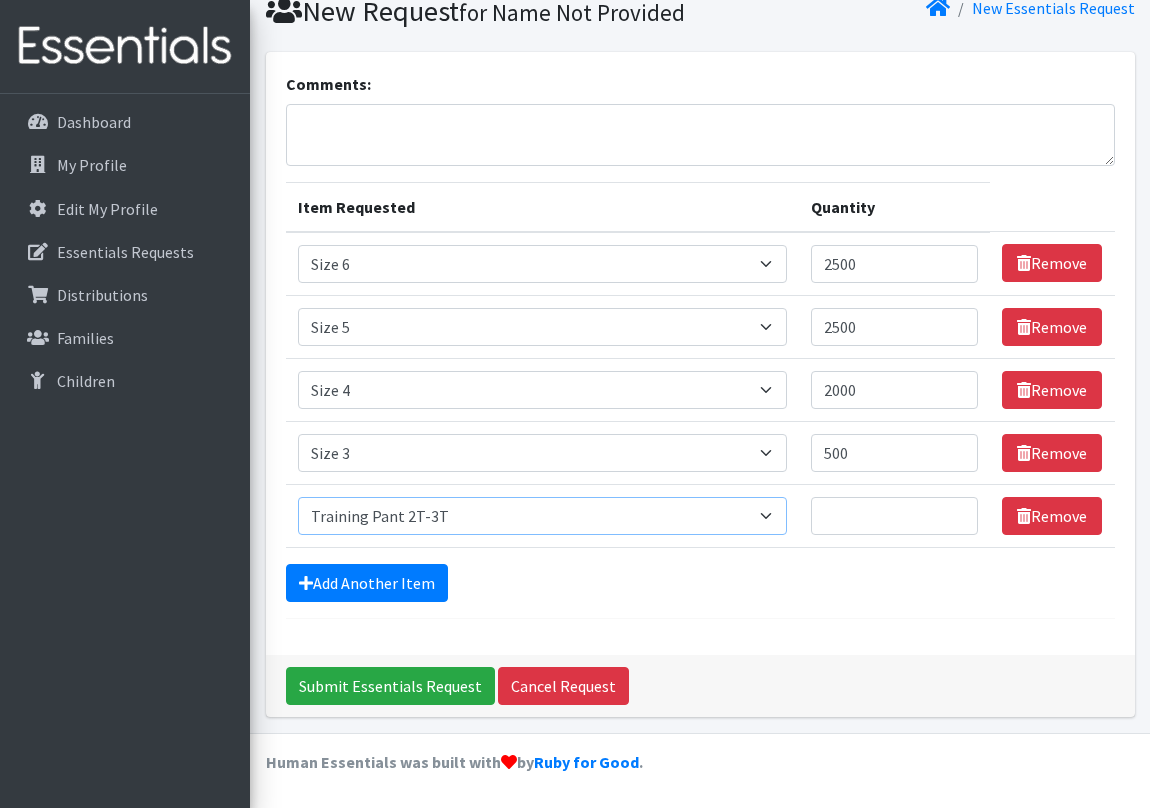 click on "Select an item
Period Supplies: Mixed Kits (order by bag)
Applicator-free tampon
Health fair packs (in a small bag 1 pantiliner and 1 pad with a walk-up distribution flyer)
Menstraul Disks
Period Supplies: First Period Kits (order by bag)
Period Supplies: Pad Kits (order by bag)
Period Supplies: Tampon Kits (order by bag)
Reusable Cups
Reuseable pads pack of 2.
Size 0/Newborn
Size 1
Size 2
Size 3
Size 4
Size 5
Size 6
Size 7 (availability may vary)
Size Preemie (availability may vary)
Training Pant 2T-3T
Training Pant 3T-4T
Training Pant 4T-5T
health fair packets (1 diaper in multiple sizes in a small bag with a walk-up distribution flyer)
reusable underwear ( please specify size but we have very limited supply and most sizes are junior sizes" at bounding box center [542, 516] 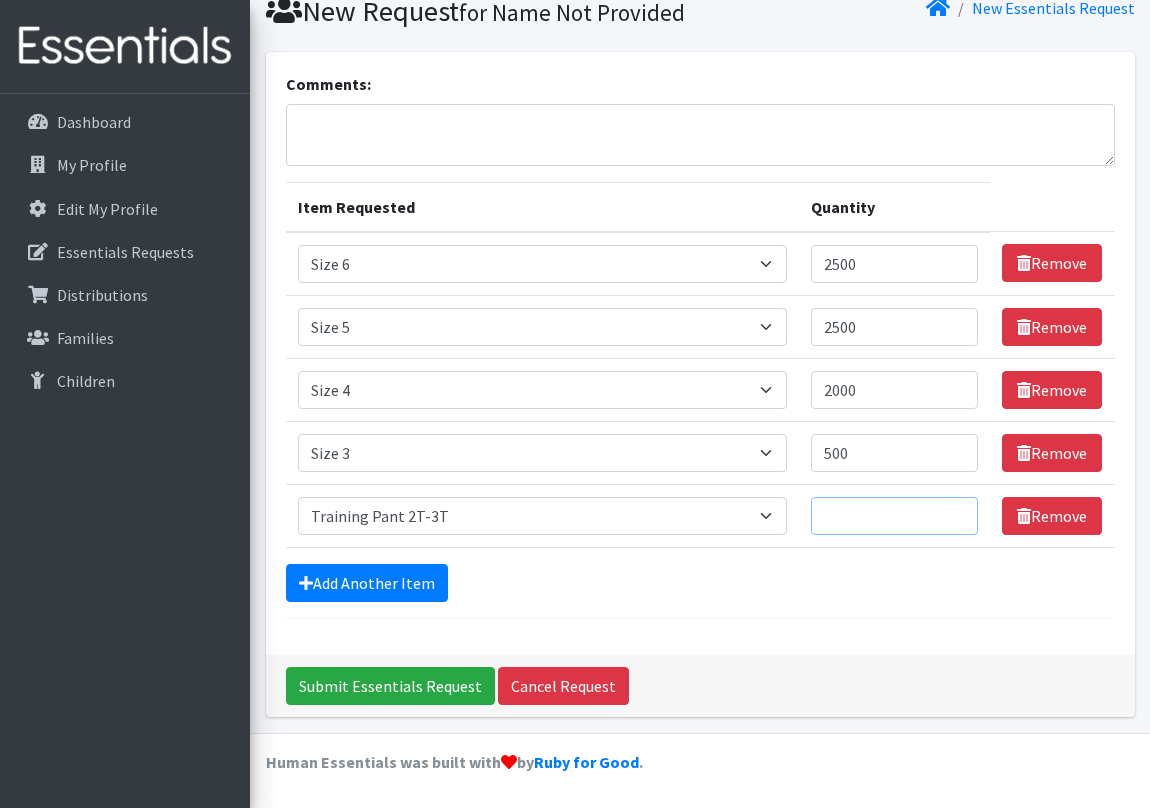 click on "Quantity" at bounding box center [895, 516] 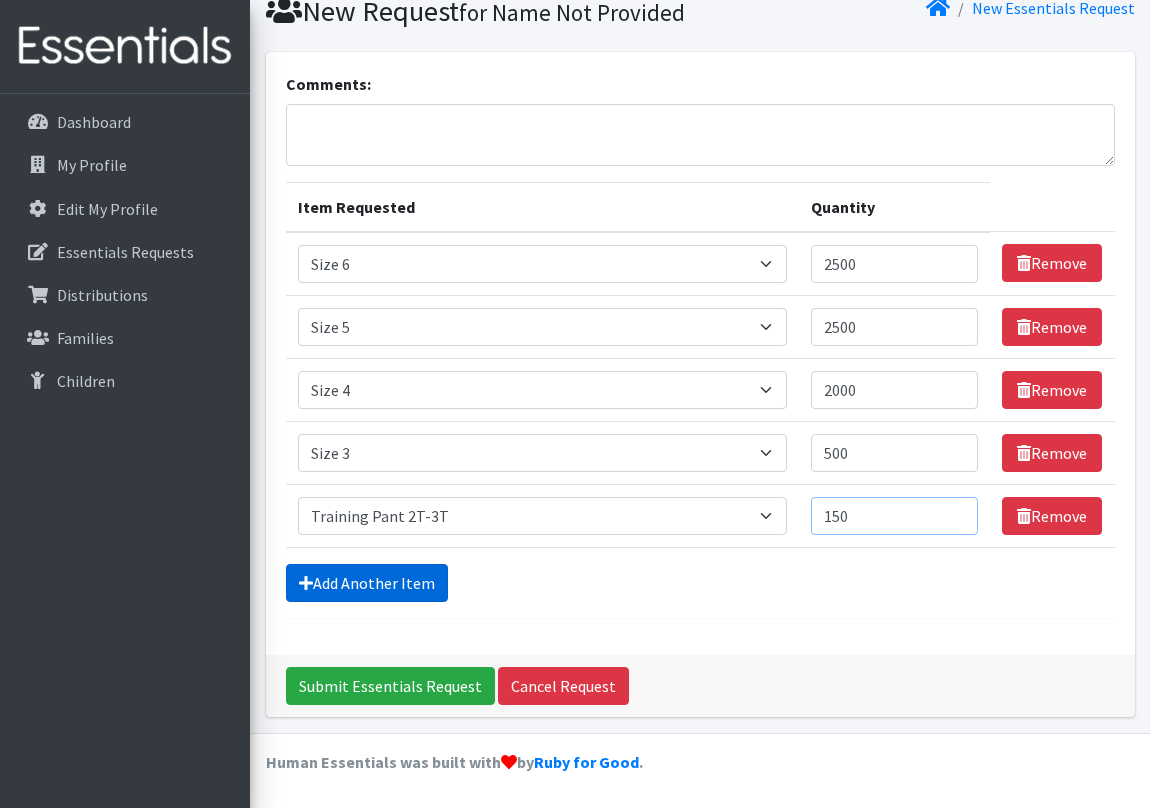 type on "150" 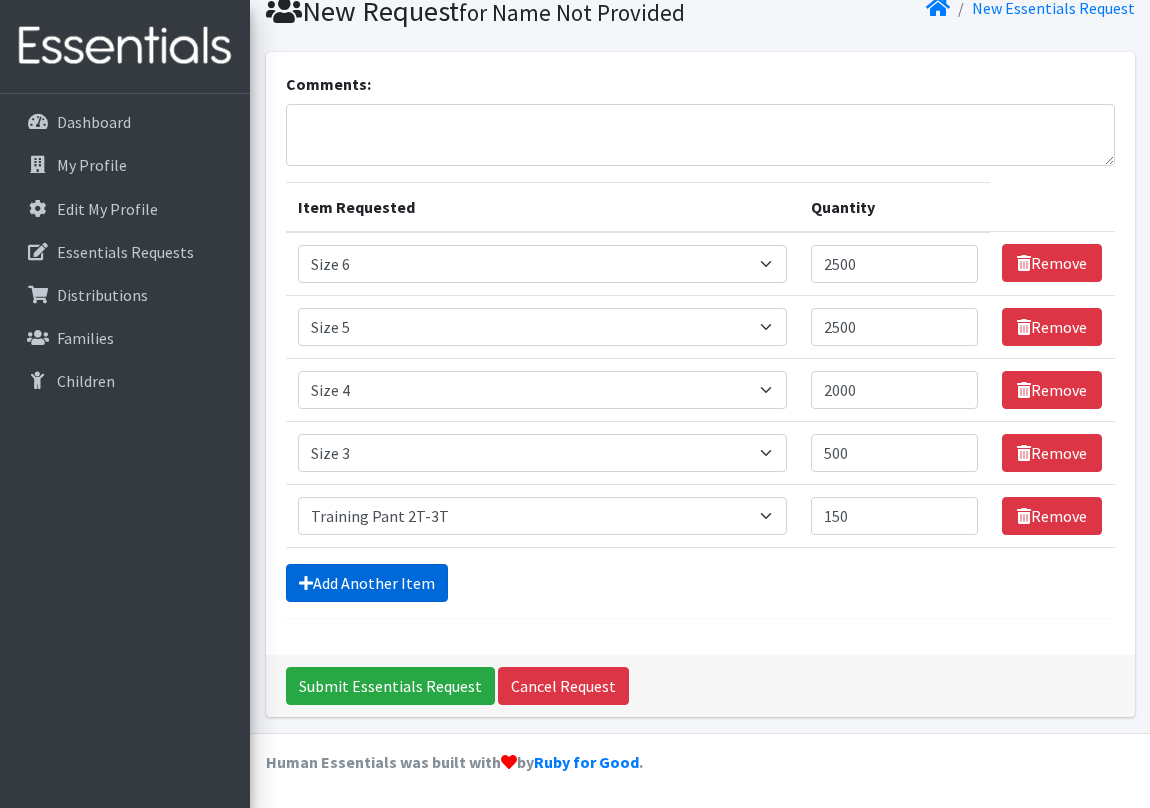 click on "Add Another Item" at bounding box center [367, 583] 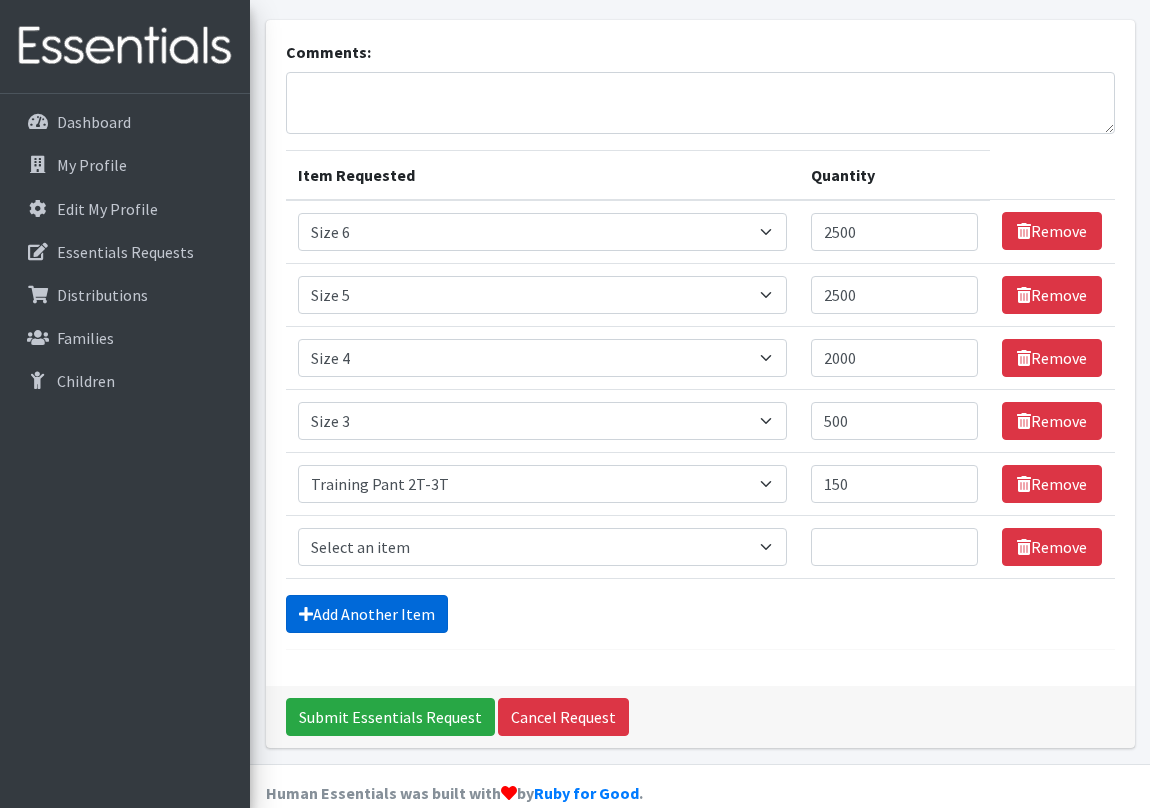 scroll, scrollTop: 172, scrollLeft: 0, axis: vertical 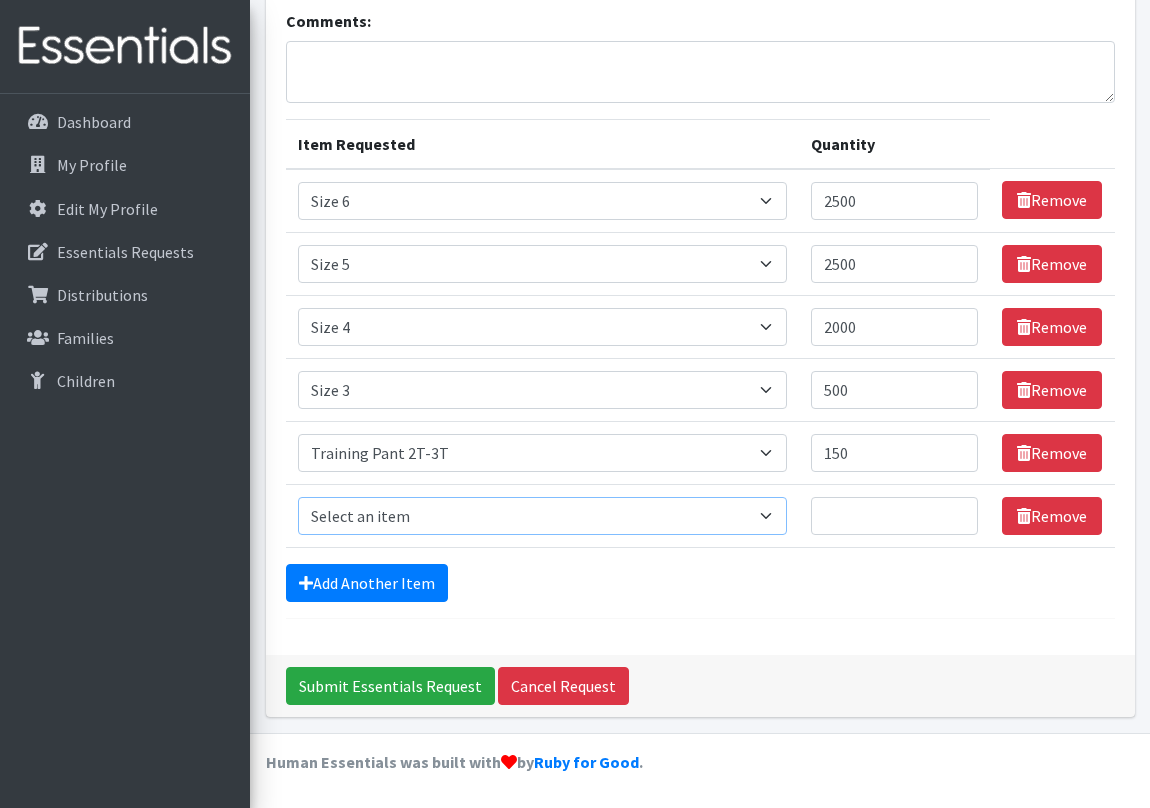 click on "Select an item
Period Supplies: Mixed Kits (order by bag)
Applicator-free tampon
Health fair packs (in a small bag 1 pantiliner and 1 pad with a walk-up distribution flyer)
Menstraul Disks
Period Supplies: First Period Kits (order by bag)
Period Supplies: Pad Kits (order by bag)
Period Supplies: Tampon Kits (order by bag)
Reusable Cups
Reuseable pads pack of 2.
Size 0/Newborn
Size 1
Size 2
Size 3
Size 4
Size 5
Size 6
Size 7 (availability may vary)
Size Preemie (availability may vary)
Training Pant 2T-3T
Training Pant 3T-4T
Training Pant 4T-5T
health fair packets (1 diaper in multiple sizes in a small bag with a walk-up distribution flyer)
reusable underwear ( please specify size but we have very limited supply and most sizes are junior sizes" at bounding box center [542, 516] 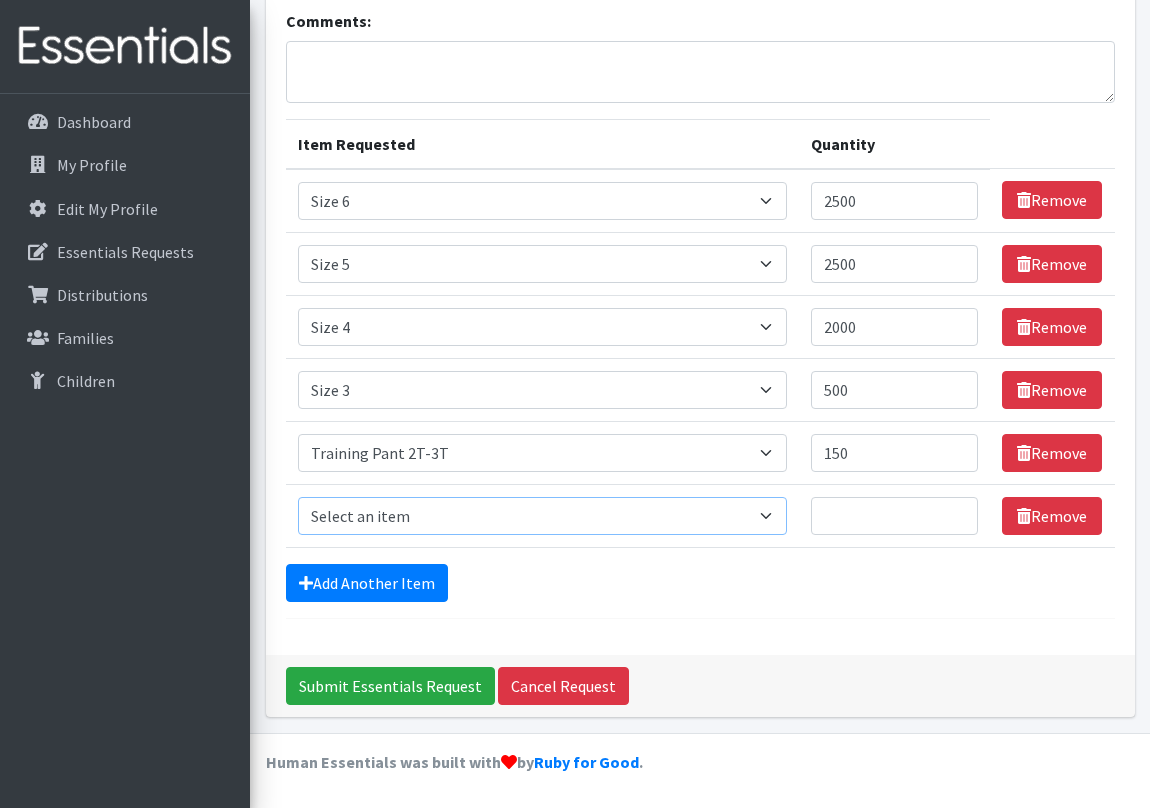 select on "1107" 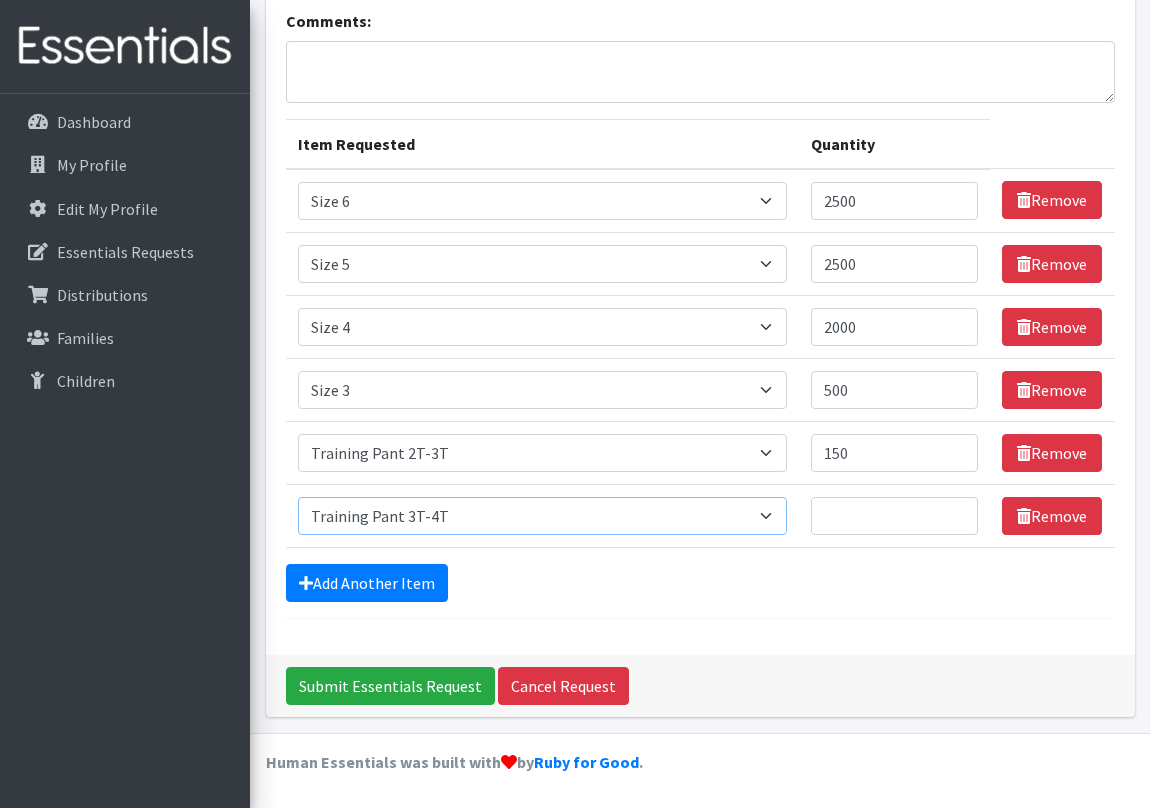 click on "Select an item
Period Supplies: Mixed Kits (order by bag)
Applicator-free tampon
Health fair packs (in a small bag 1 pantiliner and 1 pad with a walk-up distribution flyer)
Menstraul Disks
Period Supplies: First Period Kits (order by bag)
Period Supplies: Pad Kits (order by bag)
Period Supplies: Tampon Kits (order by bag)
Reusable Cups
Reuseable pads pack of 2.
Size 0/Newborn
Size 1
Size 2
Size 3
Size 4
Size 5
Size 6
Size 7 (availability may vary)
Size Preemie (availability may vary)
Training Pant 2T-3T
Training Pant 3T-4T
Training Pant 4T-5T
health fair packets (1 diaper in multiple sizes in a small bag with a walk-up distribution flyer)
reusable underwear ( please specify size but we have very limited supply and most sizes are junior sizes" at bounding box center (542, 516) 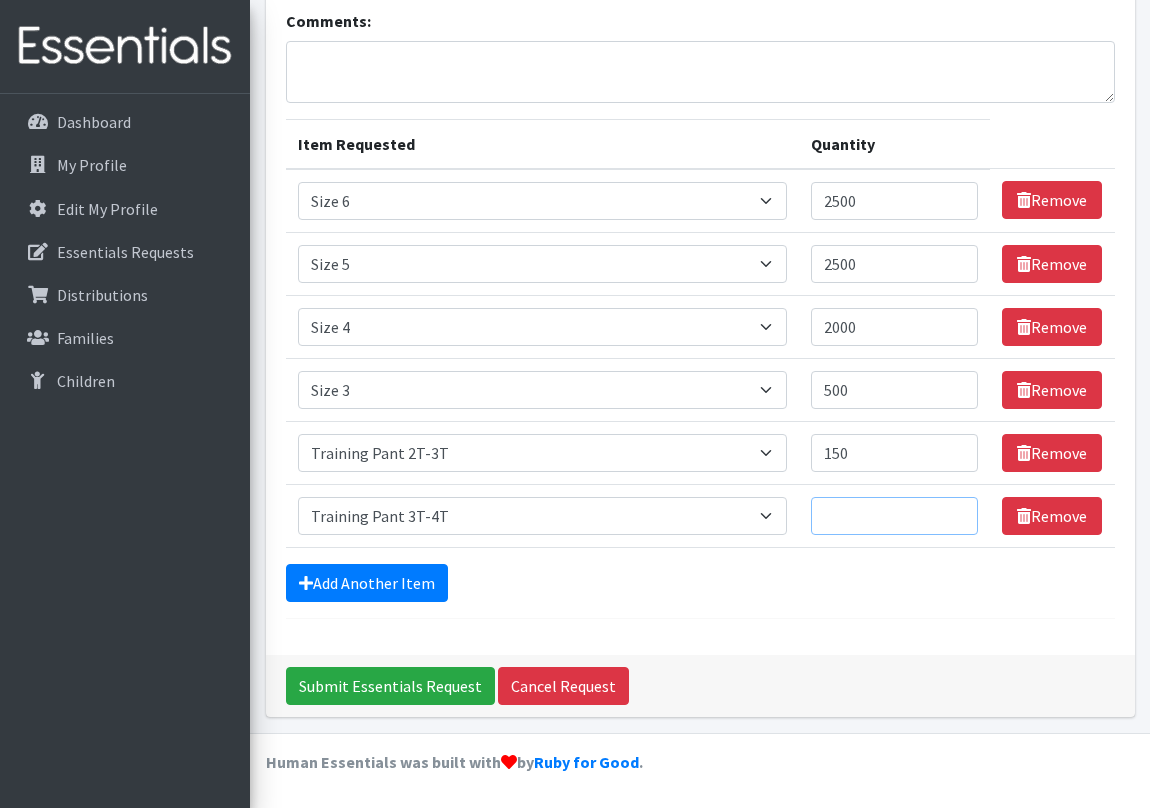 click on "Quantity" at bounding box center [895, 516] 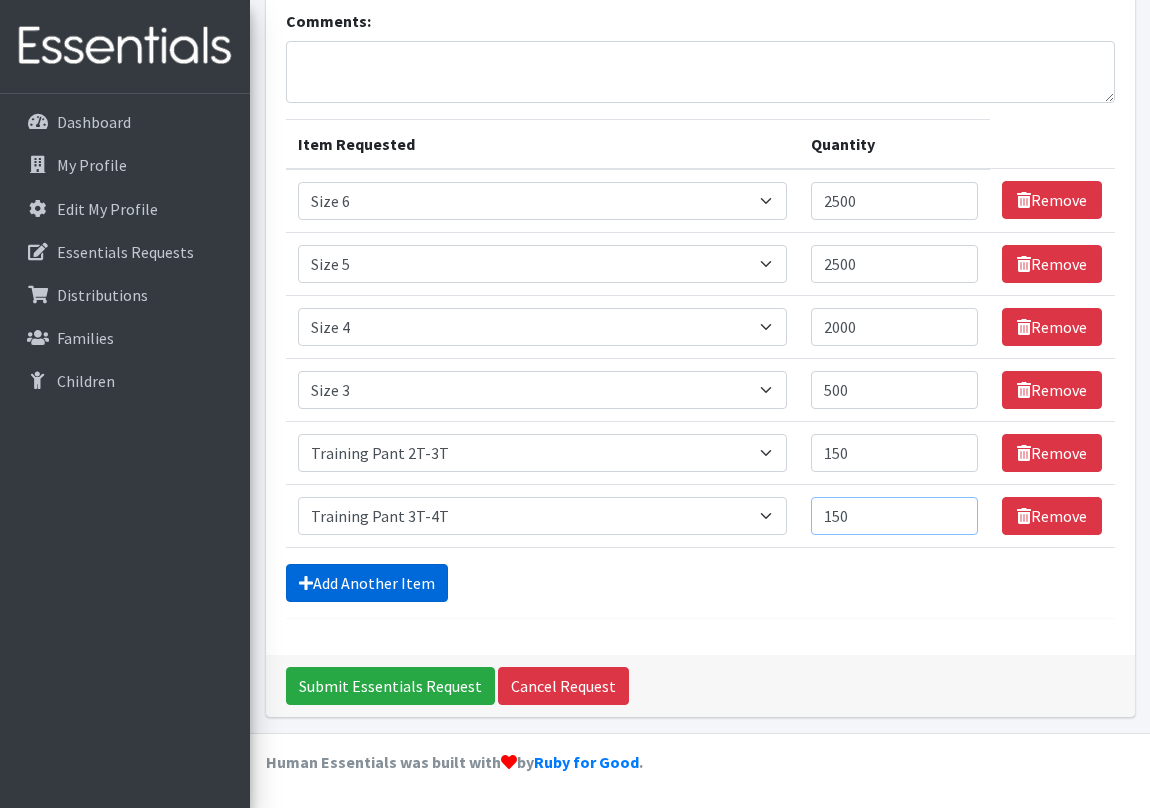 type on "150" 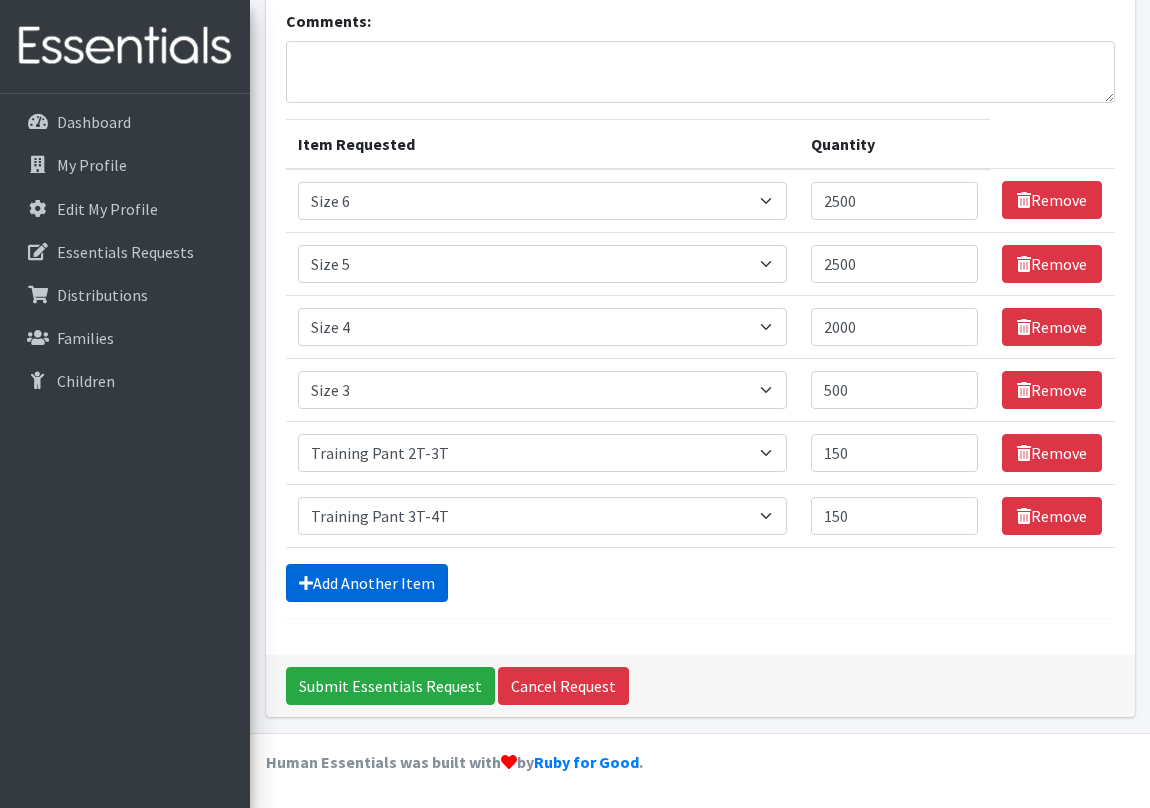 click on "Add Another Item" at bounding box center [367, 583] 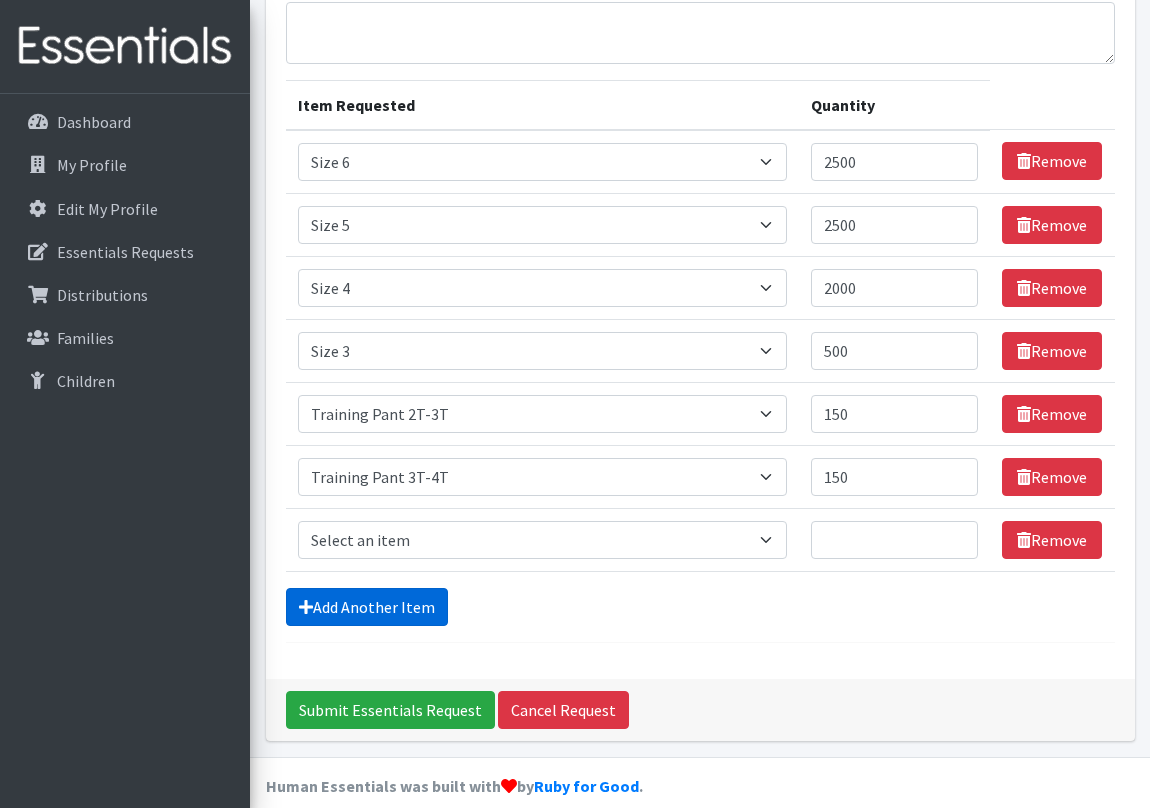 scroll, scrollTop: 236, scrollLeft: 0, axis: vertical 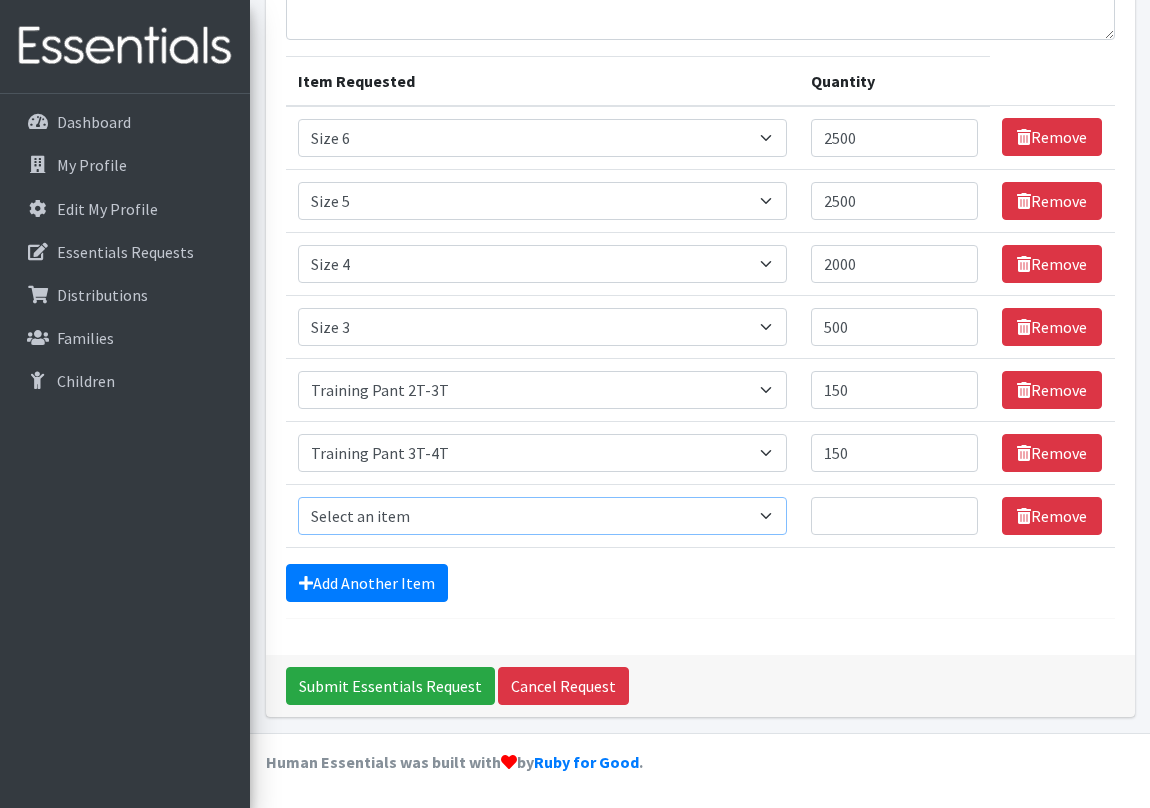 click on "Select an item
Period Supplies: Mixed Kits (order by bag)
Applicator-free tampon
Health fair packs (in a small bag 1 pantiliner and 1 pad with a walk-up distribution flyer)
Menstraul Disks
Period Supplies: First Period Kits (order by bag)
Period Supplies: Pad Kits (order by bag)
Period Supplies: Tampon Kits (order by bag)
Reusable Cups
Reuseable pads pack of 2.
Size 0/Newborn
Size 1
Size 2
Size 3
Size 4
Size 5
Size 6
Size 7 (availability may vary)
Size Preemie (availability may vary)
Training Pant 2T-3T
Training Pant 3T-4T
Training Pant 4T-5T
health fair packets (1 diaper in multiple sizes in a small bag with a walk-up distribution flyer)
reusable underwear ( please specify size but we have very limited supply and most sizes are junior sizes" at bounding box center (542, 516) 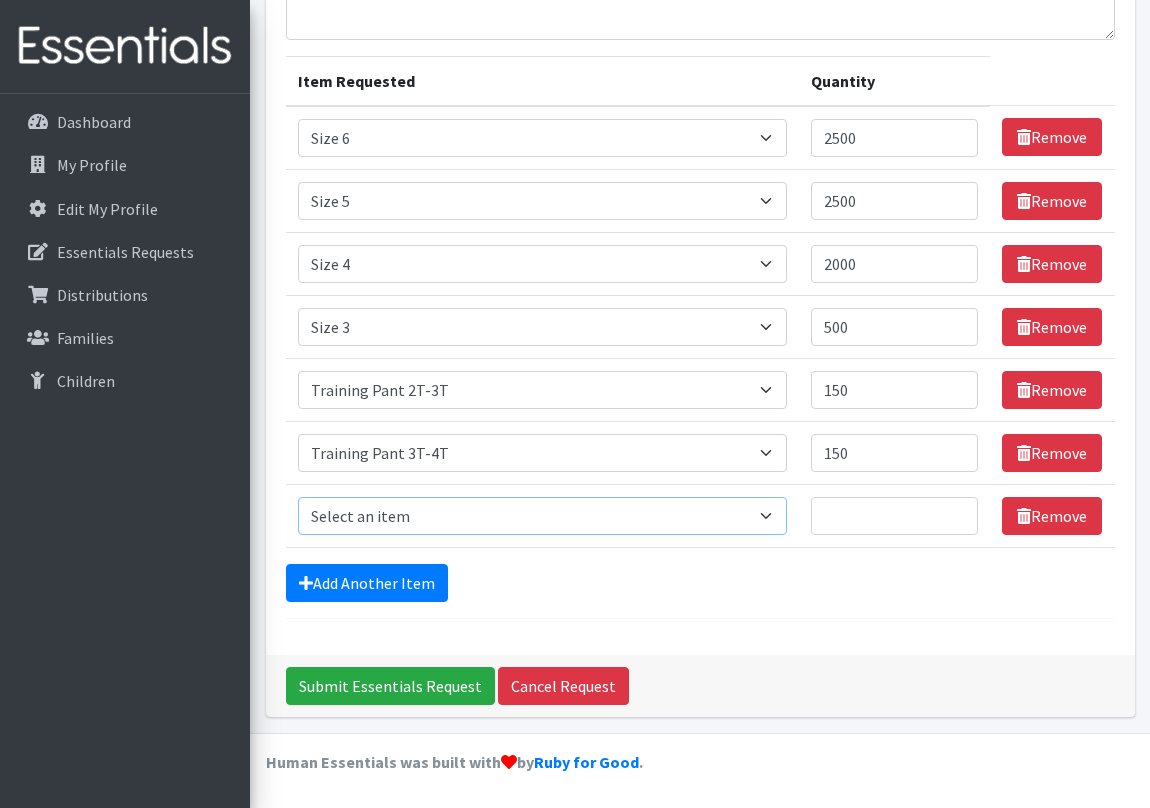 select on "1093" 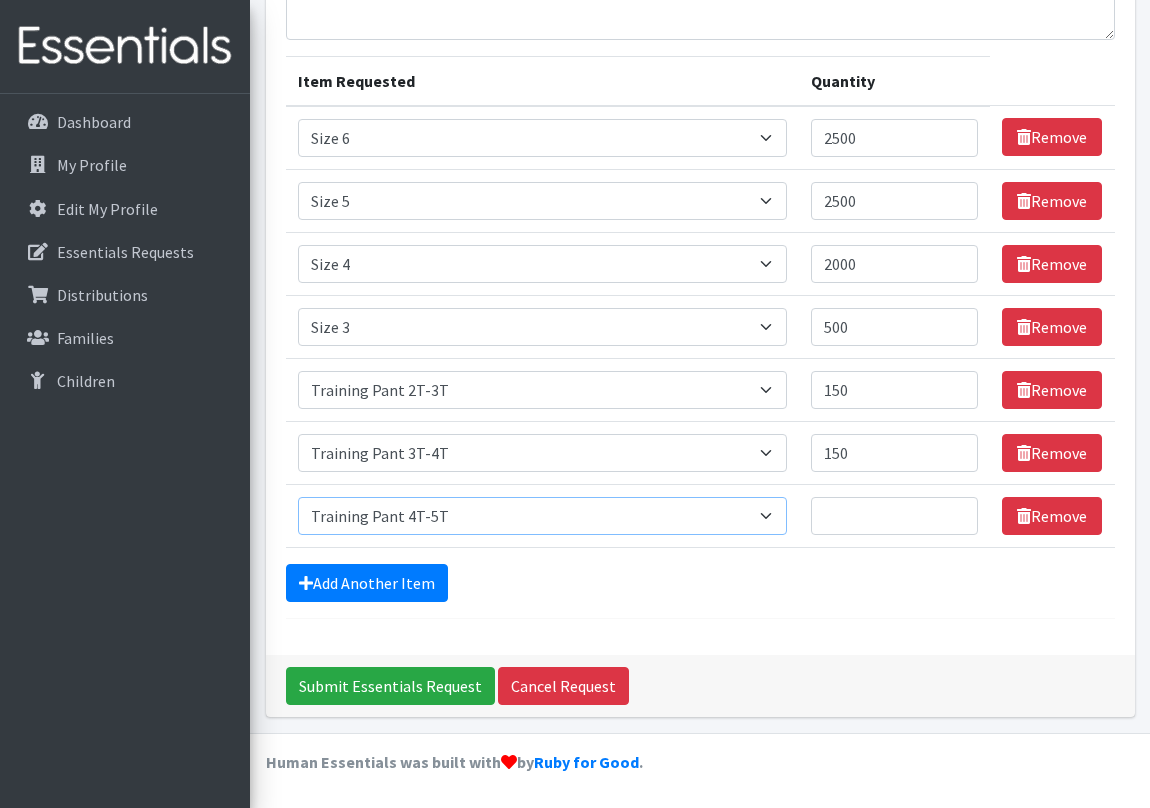 click on "Select an item
Period Supplies: Mixed Kits (order by bag)
Applicator-free tampon
Health fair packs (in a small bag 1 pantiliner and 1 pad with a walk-up distribution flyer)
Menstraul Disks
Period Supplies: First Period Kits (order by bag)
Period Supplies: Pad Kits (order by bag)
Period Supplies: Tampon Kits (order by bag)
Reusable Cups
Reuseable pads pack of 2.
Size 0/Newborn
Size 1
Size 2
Size 3
Size 4
Size 5
Size 6
Size 7 (availability may vary)
Size Preemie (availability may vary)
Training Pant 2T-3T
Training Pant 3T-4T
Training Pant 4T-5T
health fair packets (1 diaper in multiple sizes in a small bag with a walk-up distribution flyer)
reusable underwear ( please specify size but we have very limited supply and most sizes are junior sizes" at bounding box center (542, 516) 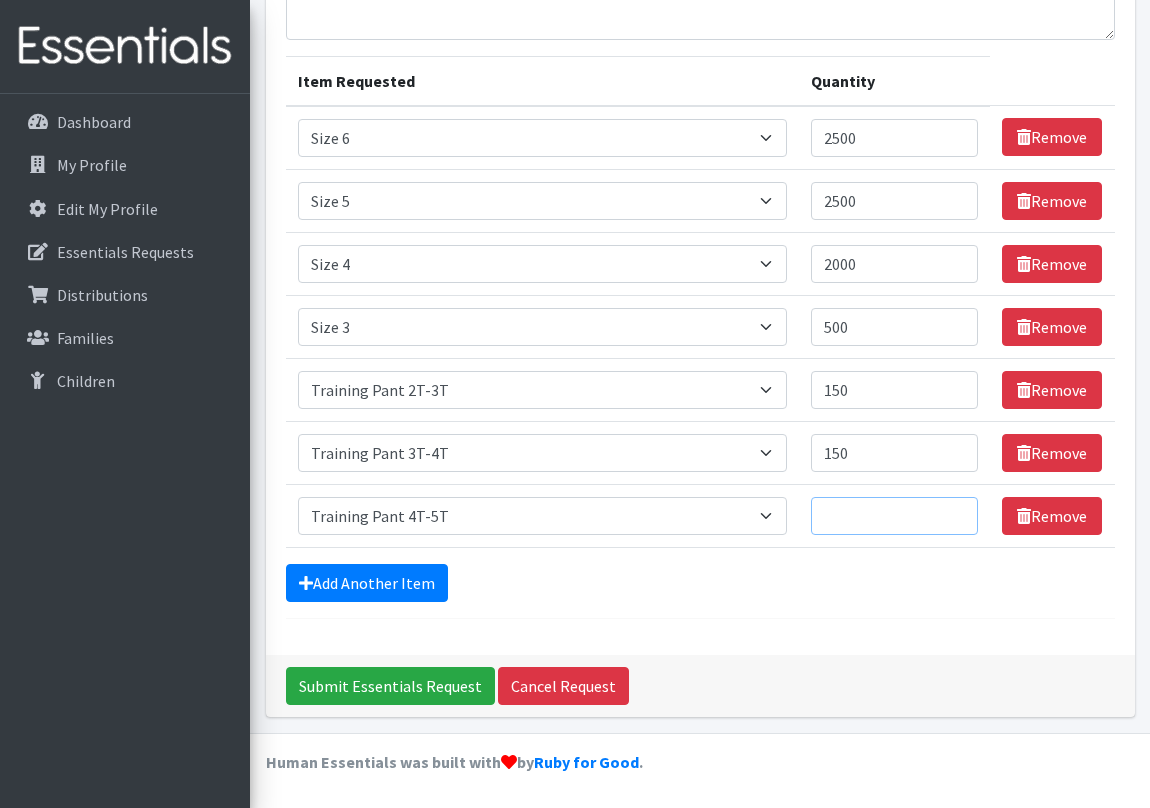 click on "Quantity" at bounding box center (895, 516) 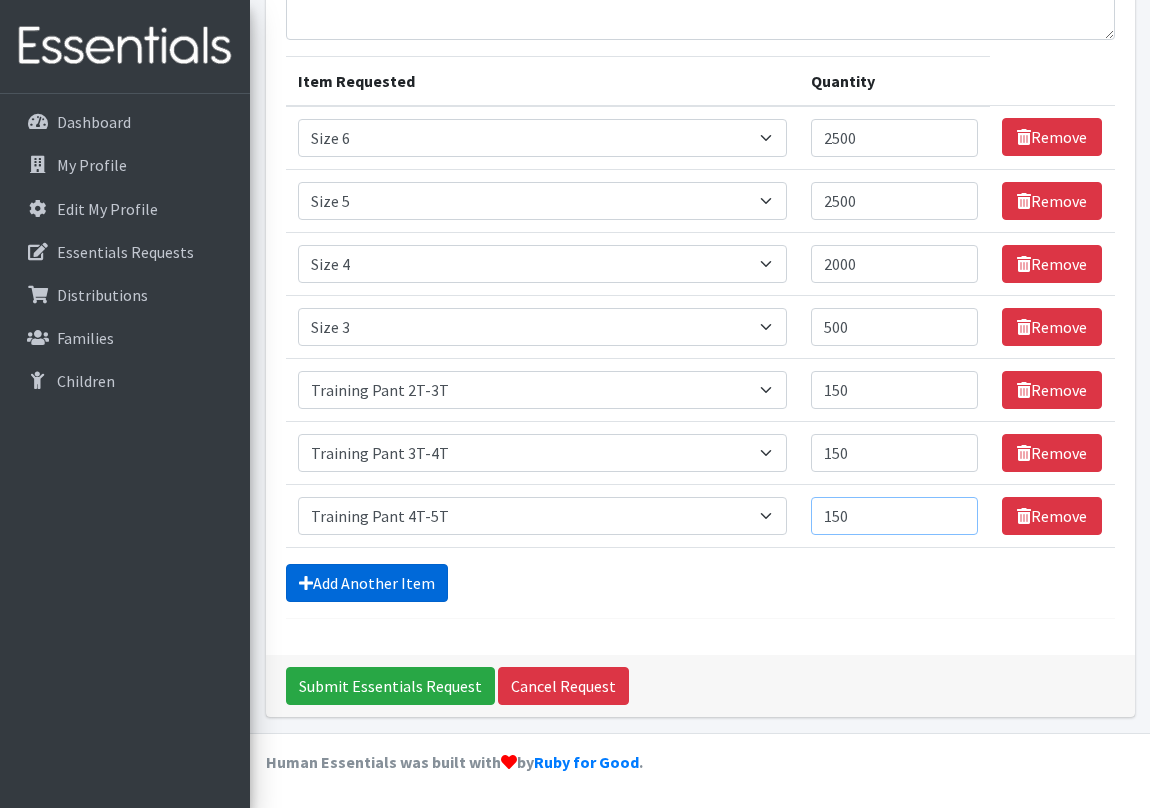 type on "150" 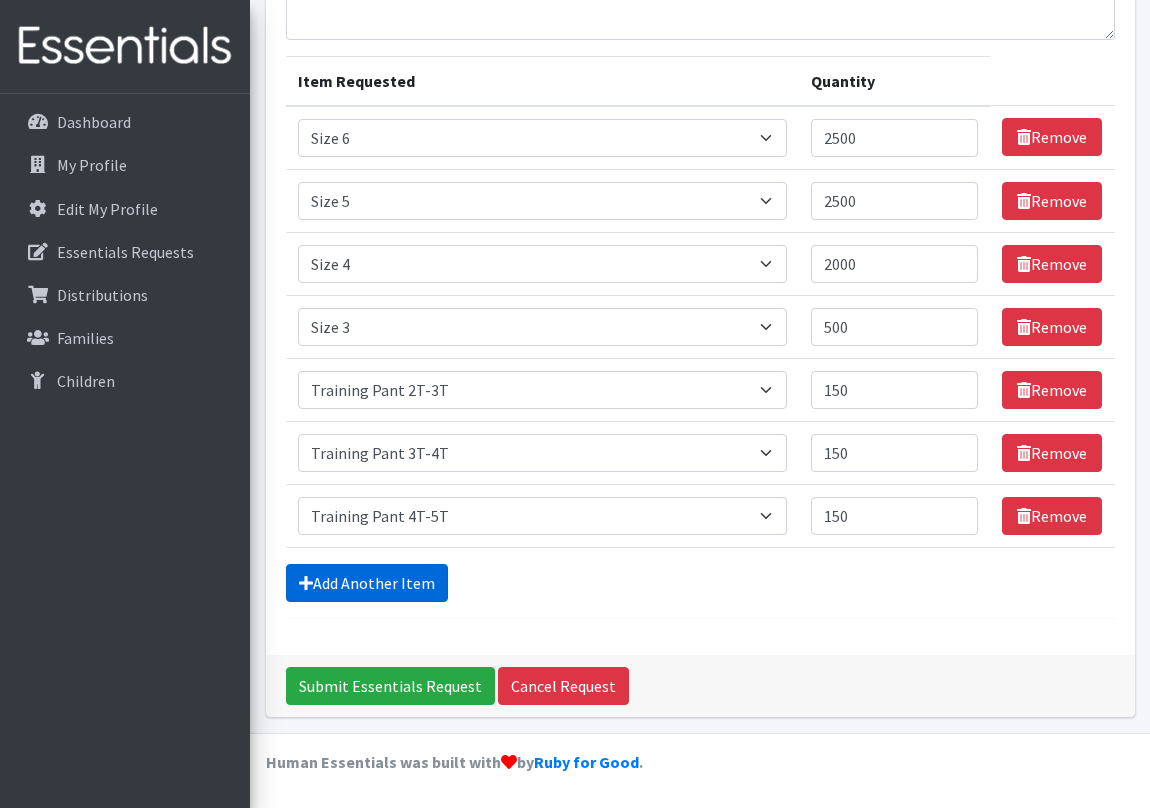 click on "Add Another Item" at bounding box center (367, 583) 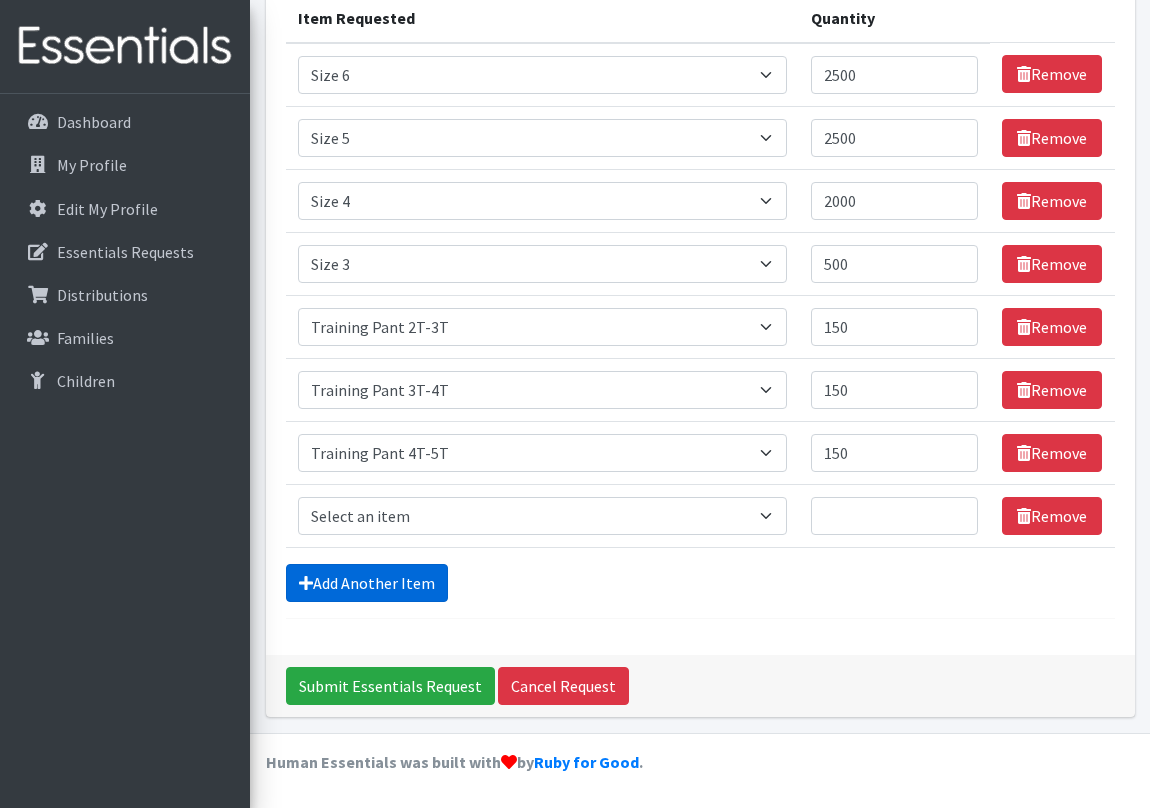 scroll, scrollTop: 299, scrollLeft: 0, axis: vertical 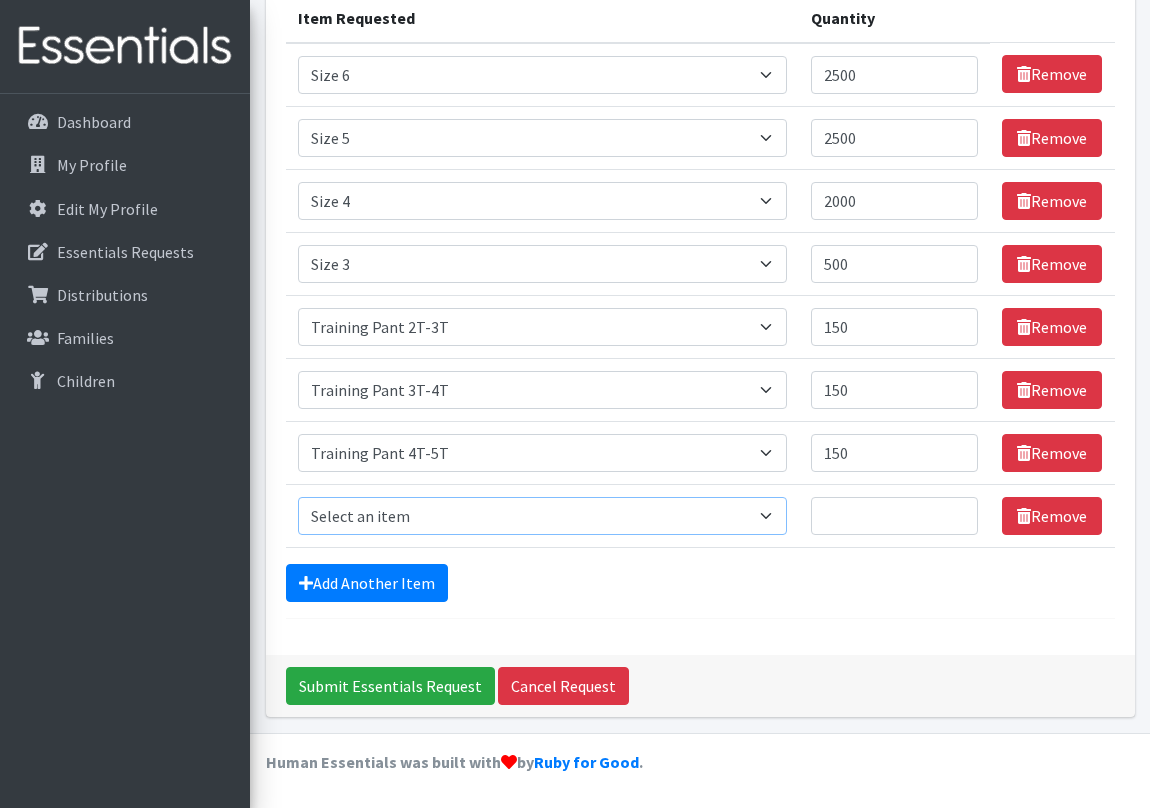 click on "Select an item
Period Supplies: Mixed Kits (order by bag)
Applicator-free tampon
Health fair packs (in a small bag 1 pantiliner and 1 pad with a walk-up distribution flyer)
Menstraul Disks
Period Supplies: First Period Kits (order by bag)
Period Supplies: Pad Kits (order by bag)
Period Supplies: Tampon Kits (order by bag)
Reusable Cups
Reuseable pads pack of 2.
Size 0/Newborn
Size 1
Size 2
Size 3
Size 4
Size 5
Size 6
Size 7 (availability may vary)
Size Preemie (availability may vary)
Training Pant 2T-3T
Training Pant 3T-4T
Training Pant 4T-5T
health fair packets (1 diaper in multiple sizes in a small bag with a walk-up distribution flyer)
reusable underwear ( please specify size but we have very limited supply and most sizes are junior sizes" at bounding box center (542, 516) 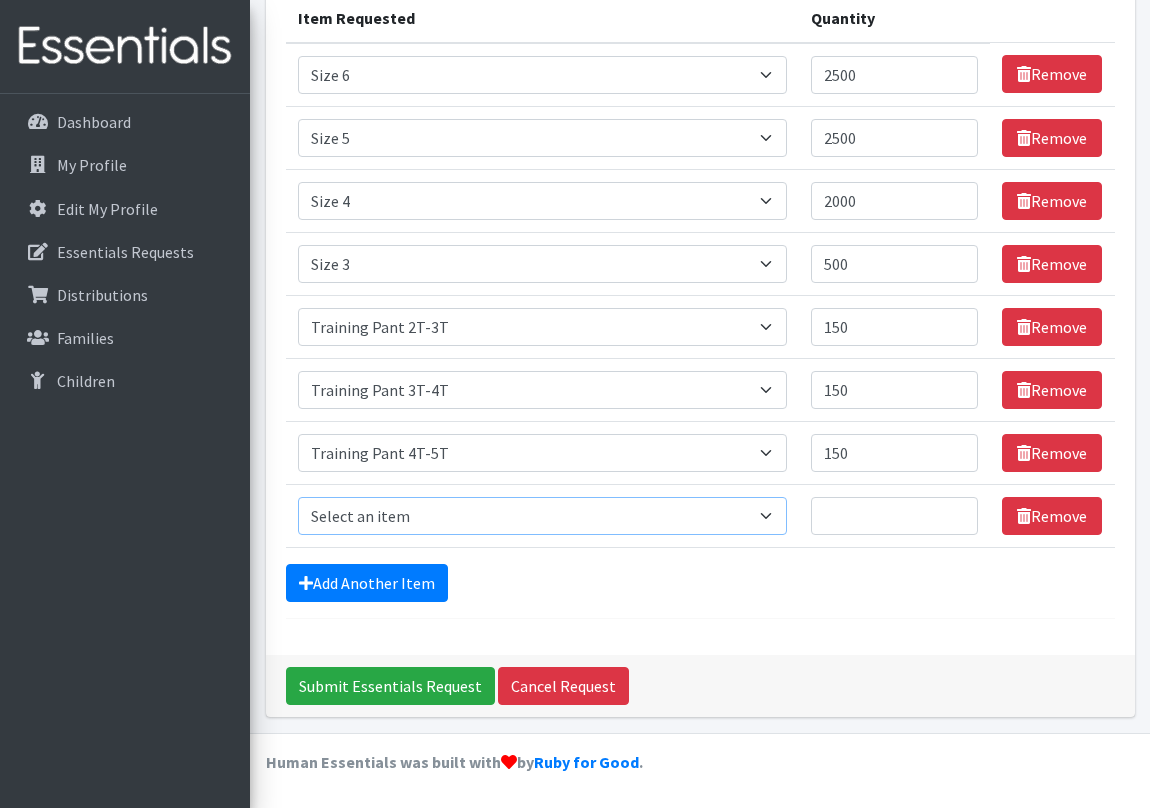 select on "8796" 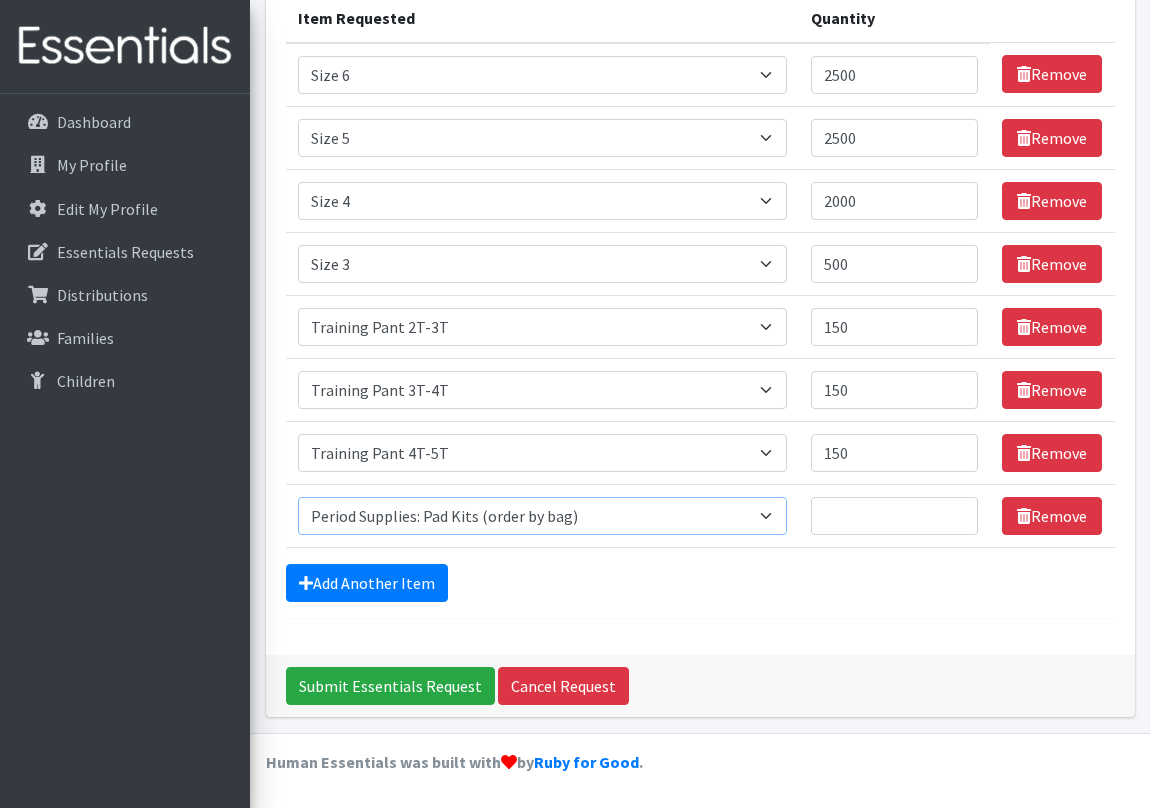 click on "Select an item
Period Supplies: Mixed Kits (order by bag)
Applicator-free tampon
Health fair packs (in a small bag 1 pantiliner and 1 pad with a walk-up distribution flyer)
Menstraul Disks
Period Supplies: First Period Kits (order by bag)
Period Supplies: Pad Kits (order by bag)
Period Supplies: Tampon Kits (order by bag)
Reusable Cups
Reuseable pads pack of 2.
Size 0/Newborn
Size 1
Size 2
Size 3
Size 4
Size 5
Size 6
Size 7 (availability may vary)
Size Preemie (availability may vary)
Training Pant 2T-3T
Training Pant 3T-4T
Training Pant 4T-5T
health fair packets (1 diaper in multiple sizes in a small bag with a walk-up distribution flyer)
reusable underwear ( please specify size but we have very limited supply and most sizes are junior sizes" at bounding box center [542, 516] 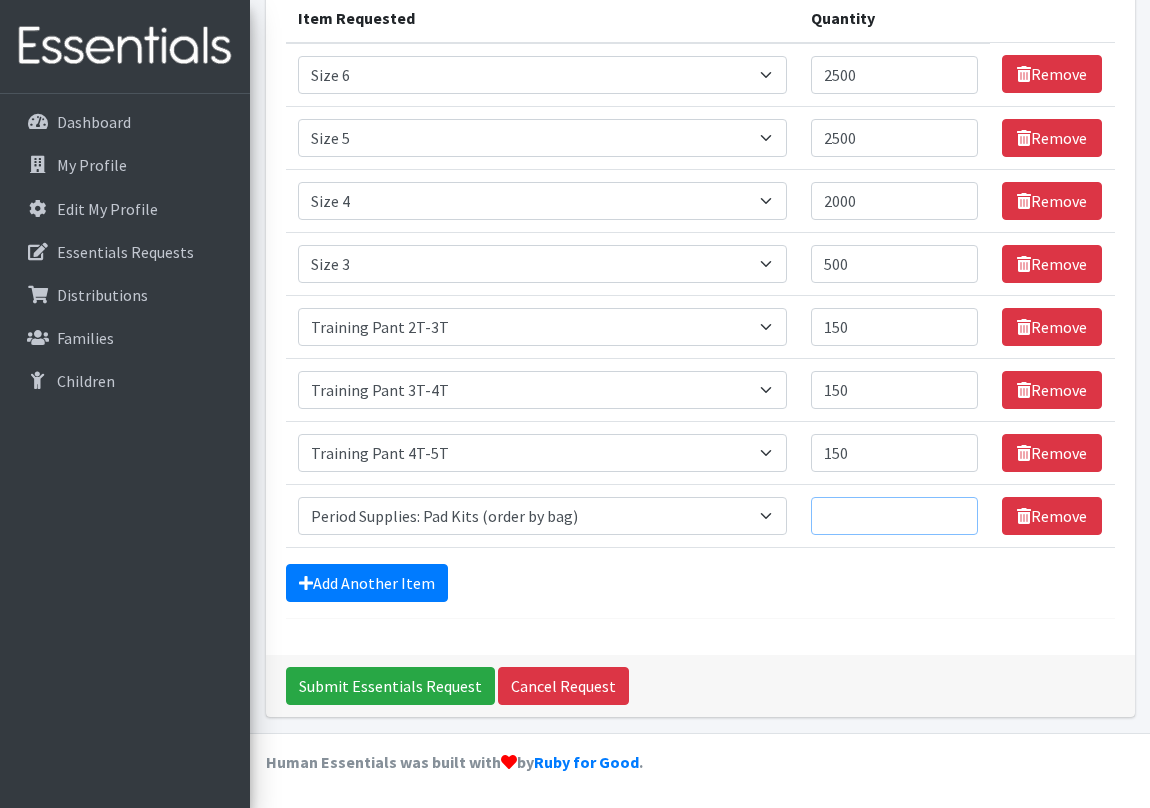 click on "Quantity" at bounding box center (895, 516) 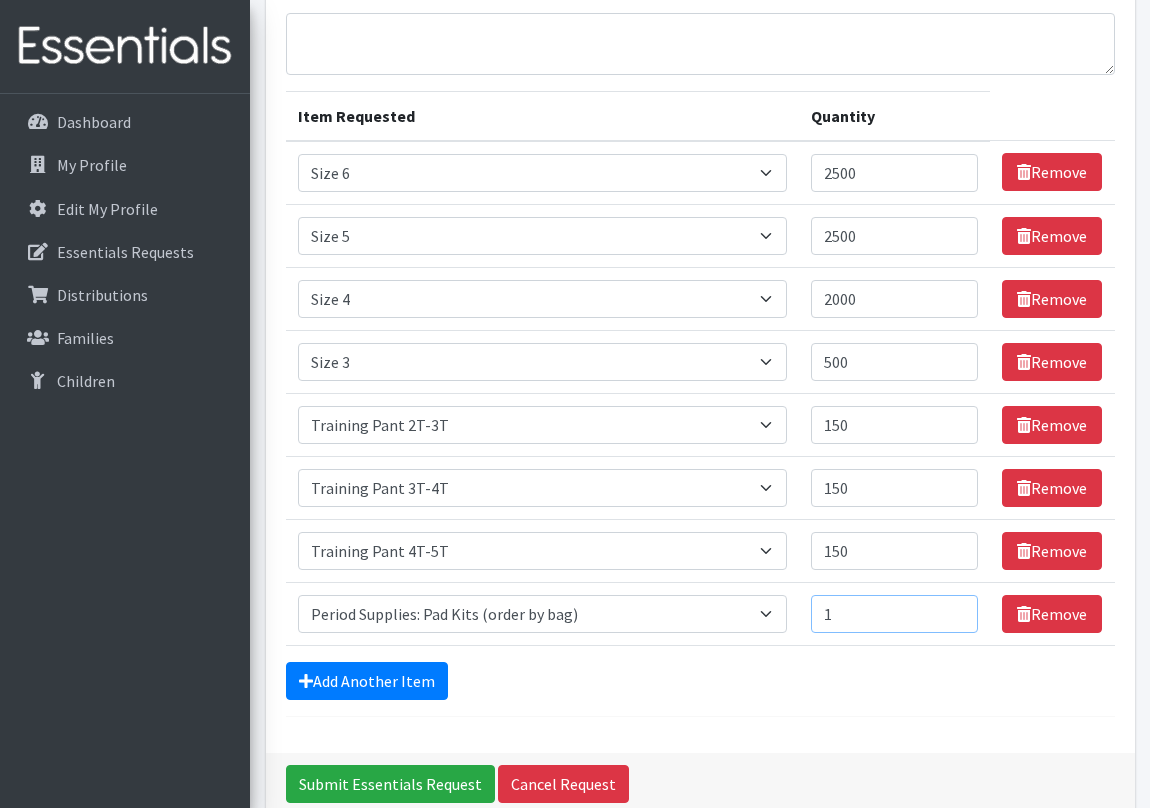 scroll, scrollTop: 0, scrollLeft: 0, axis: both 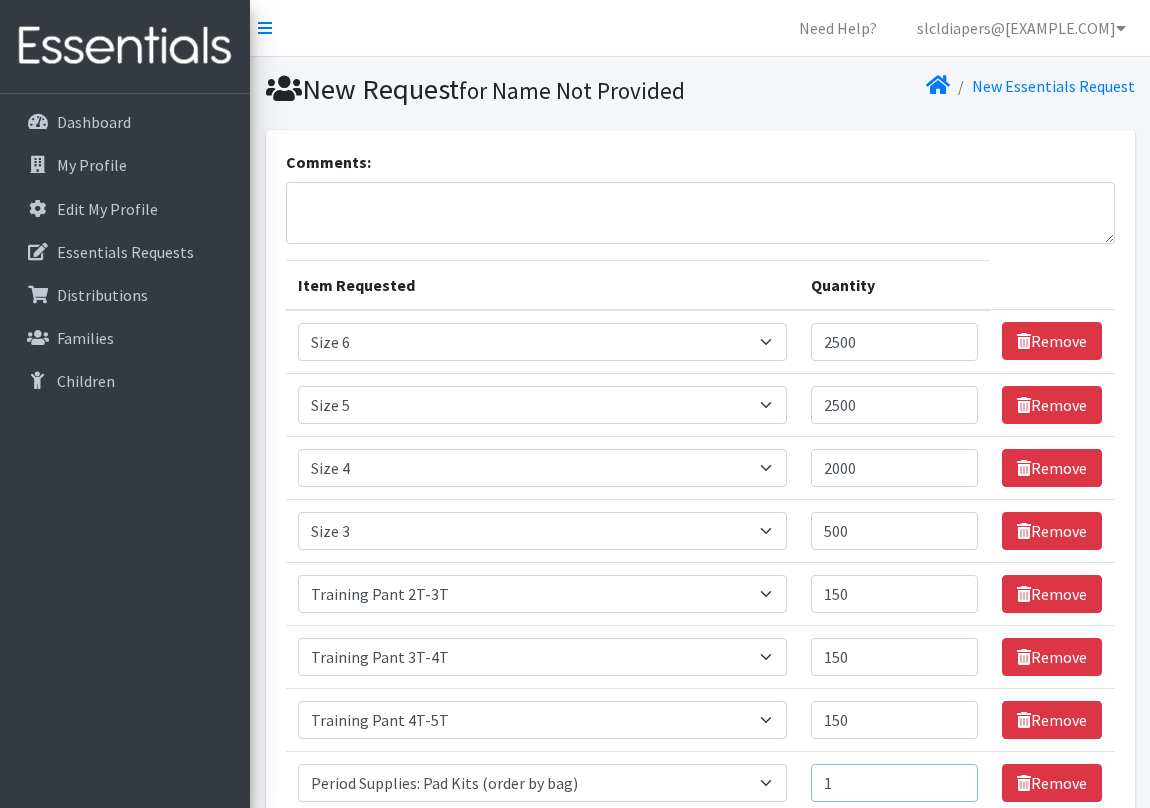 type on "1" 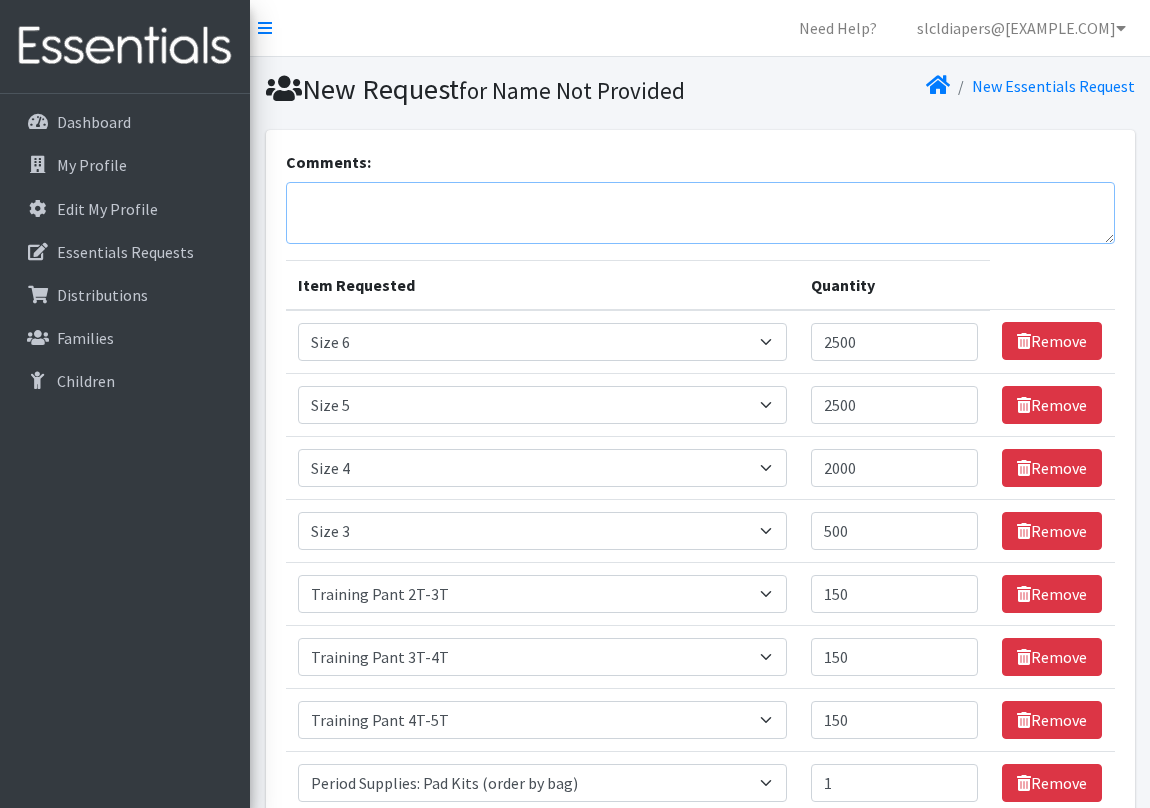 click on "Comments:" at bounding box center [700, 213] 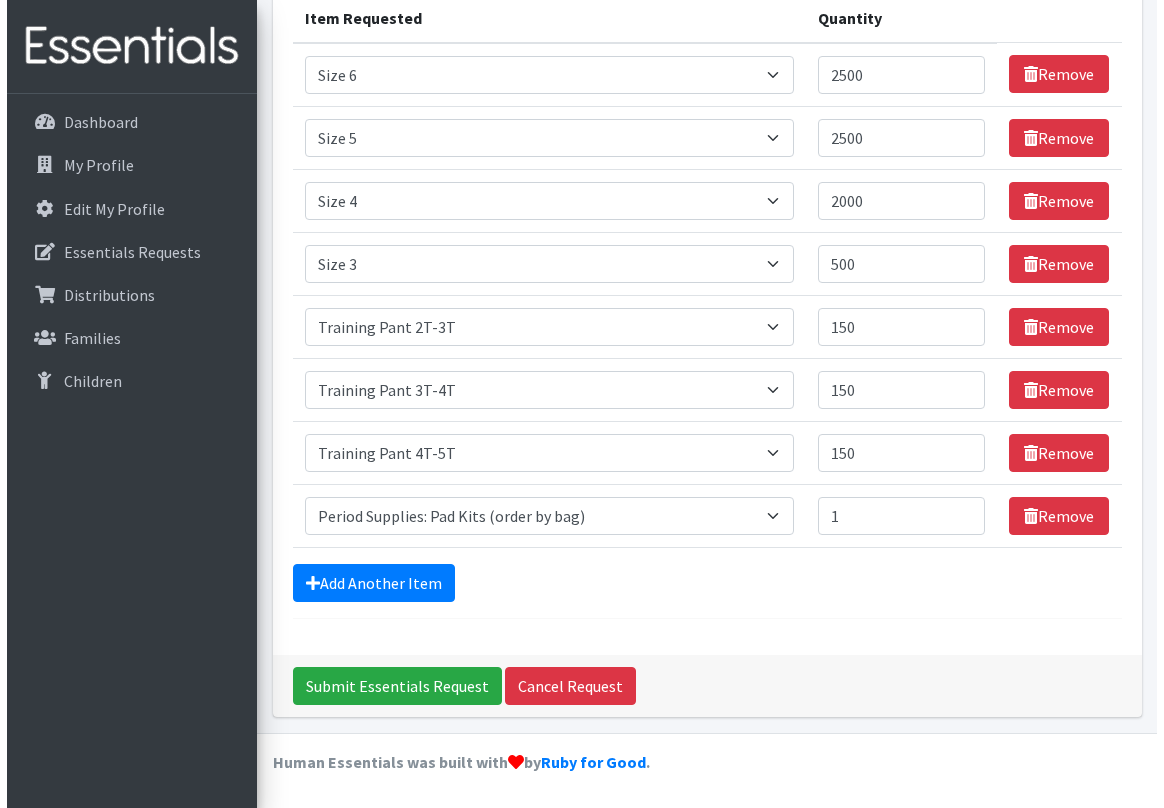 scroll, scrollTop: 299, scrollLeft: 0, axis: vertical 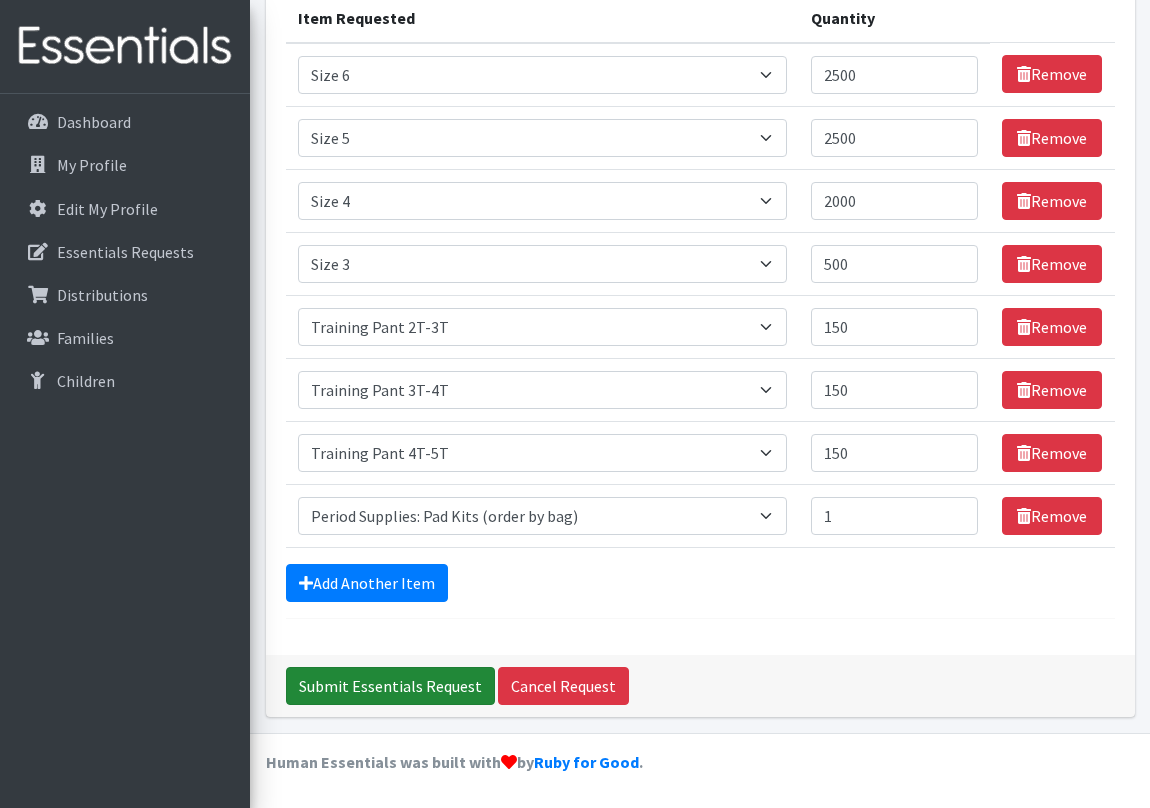 type on "SLCL- Natural Bridge" 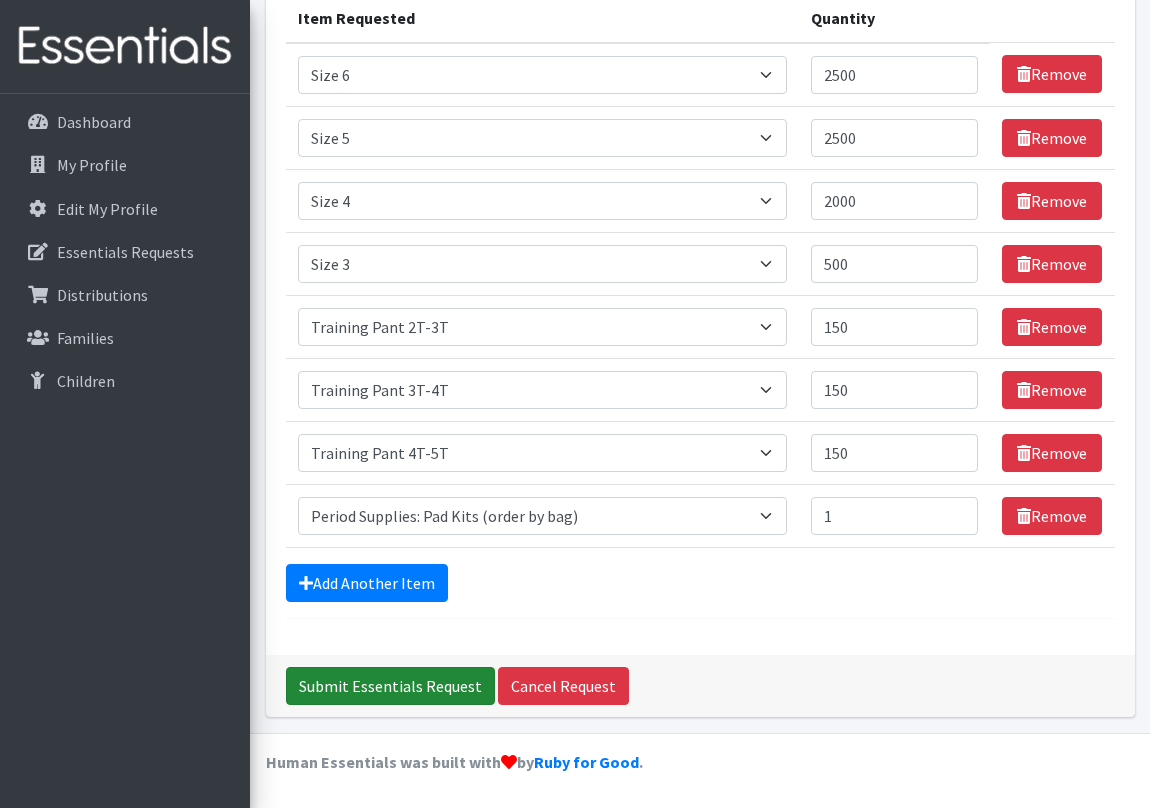 click on "Submit Essentials Request" at bounding box center [390, 686] 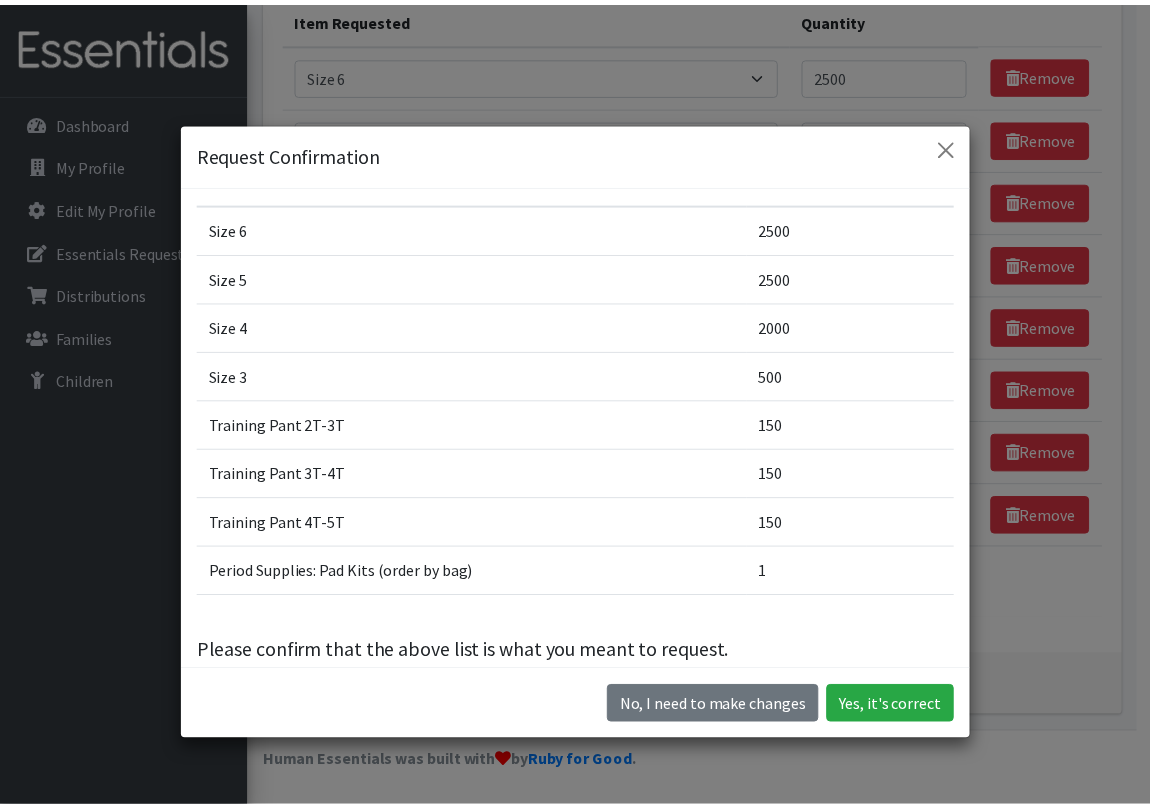 scroll, scrollTop: 74, scrollLeft: 0, axis: vertical 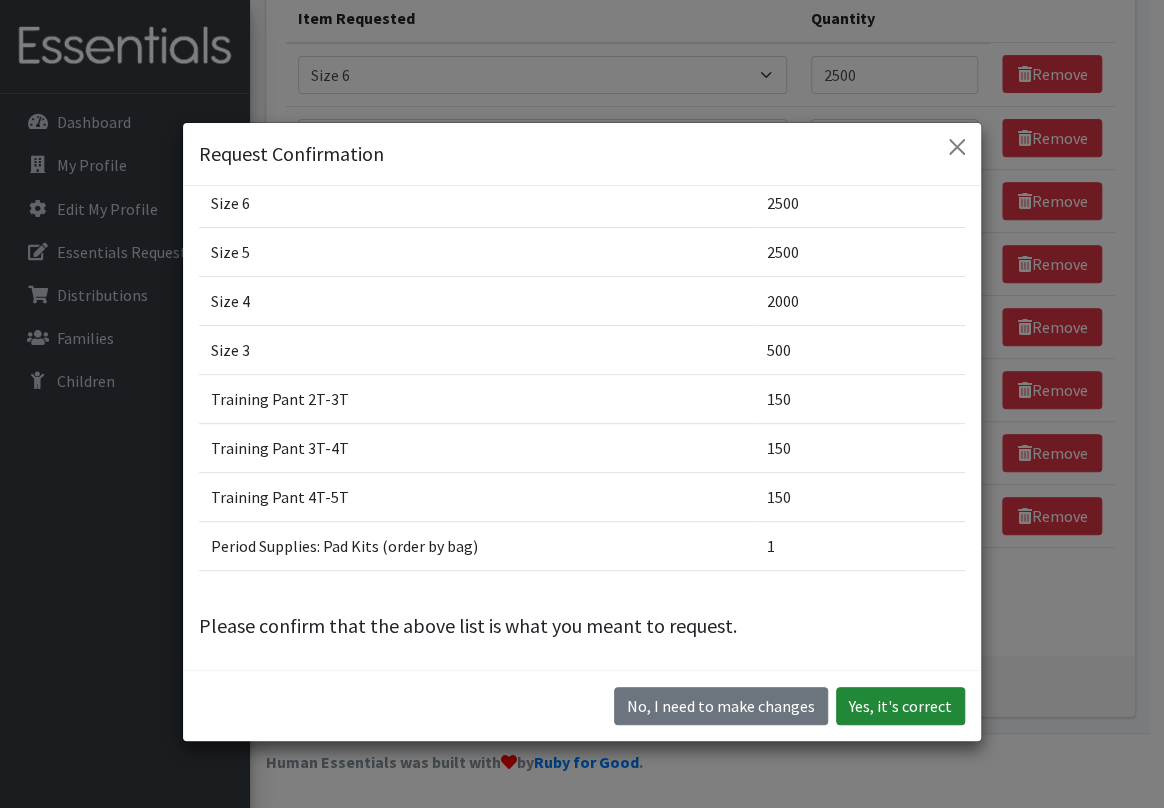 click on "Yes, it's correct" at bounding box center (900, 706) 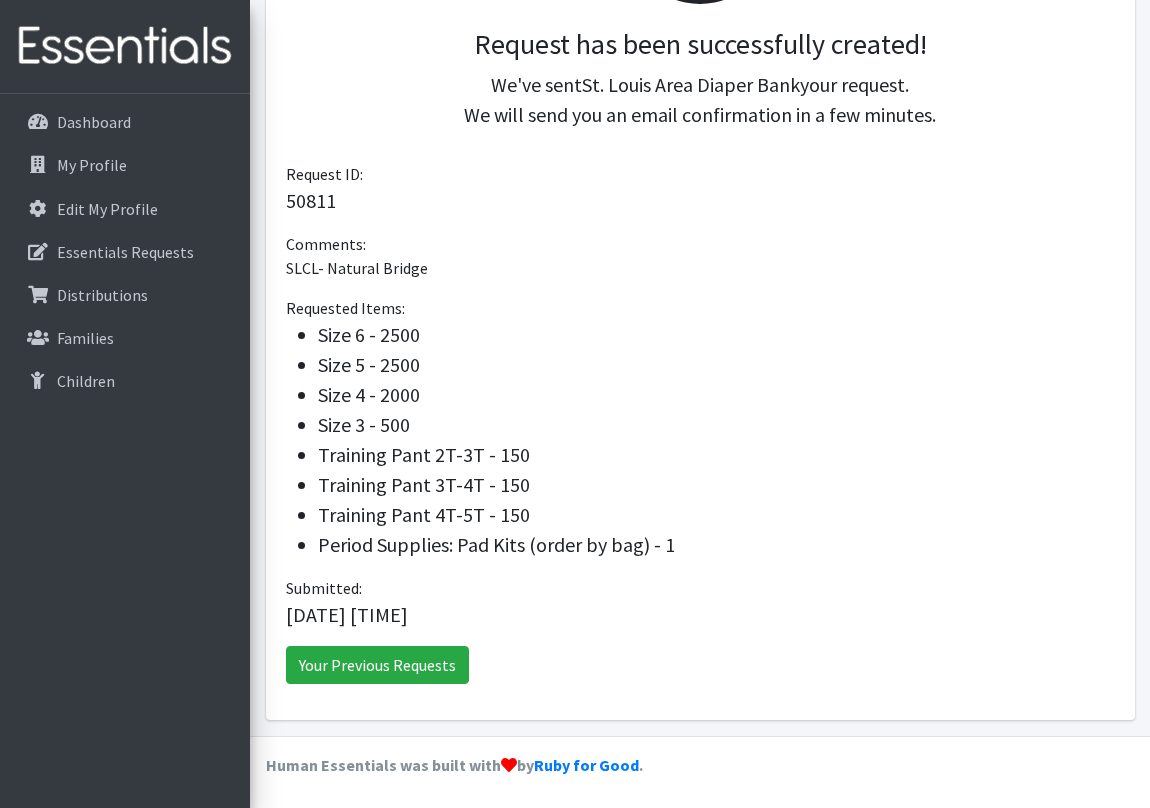 scroll, scrollTop: 483, scrollLeft: 0, axis: vertical 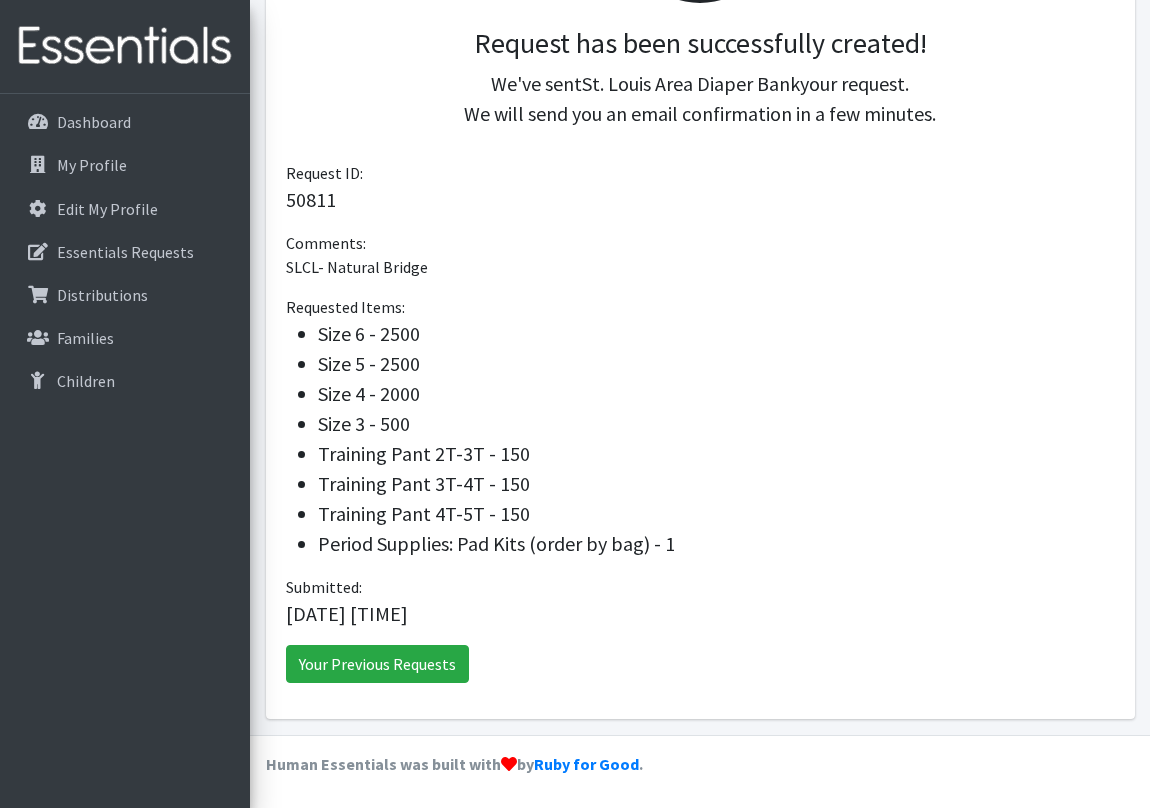 drag, startPoint x: 680, startPoint y: 547, endPoint x: 289, endPoint y: 270, distance: 479.1764 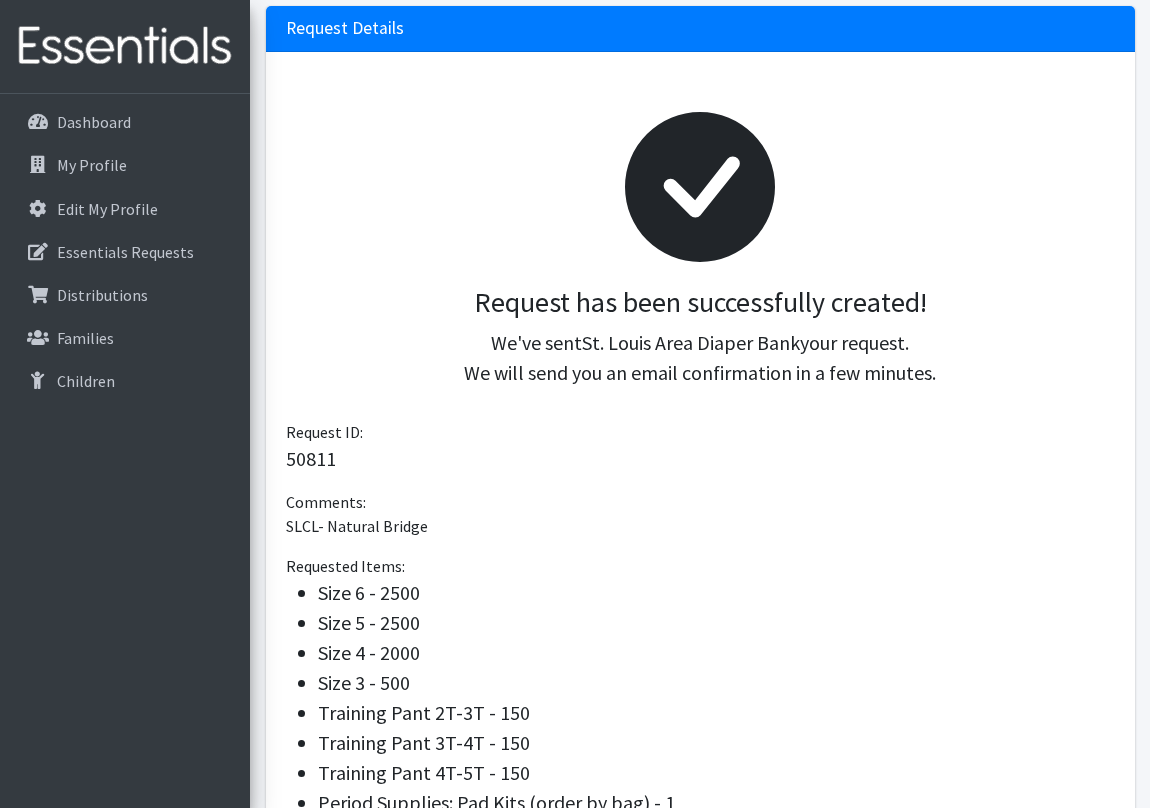scroll, scrollTop: 0, scrollLeft: 0, axis: both 